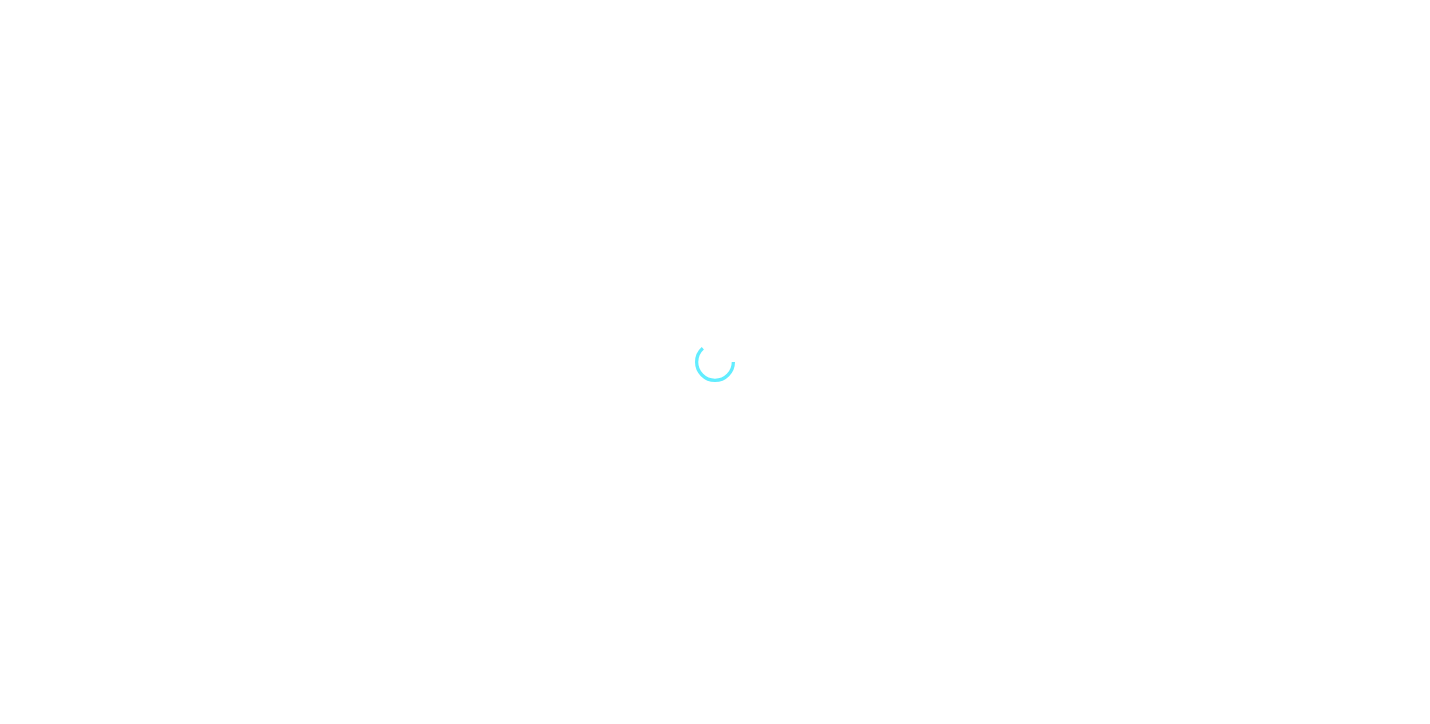 scroll, scrollTop: 0, scrollLeft: 0, axis: both 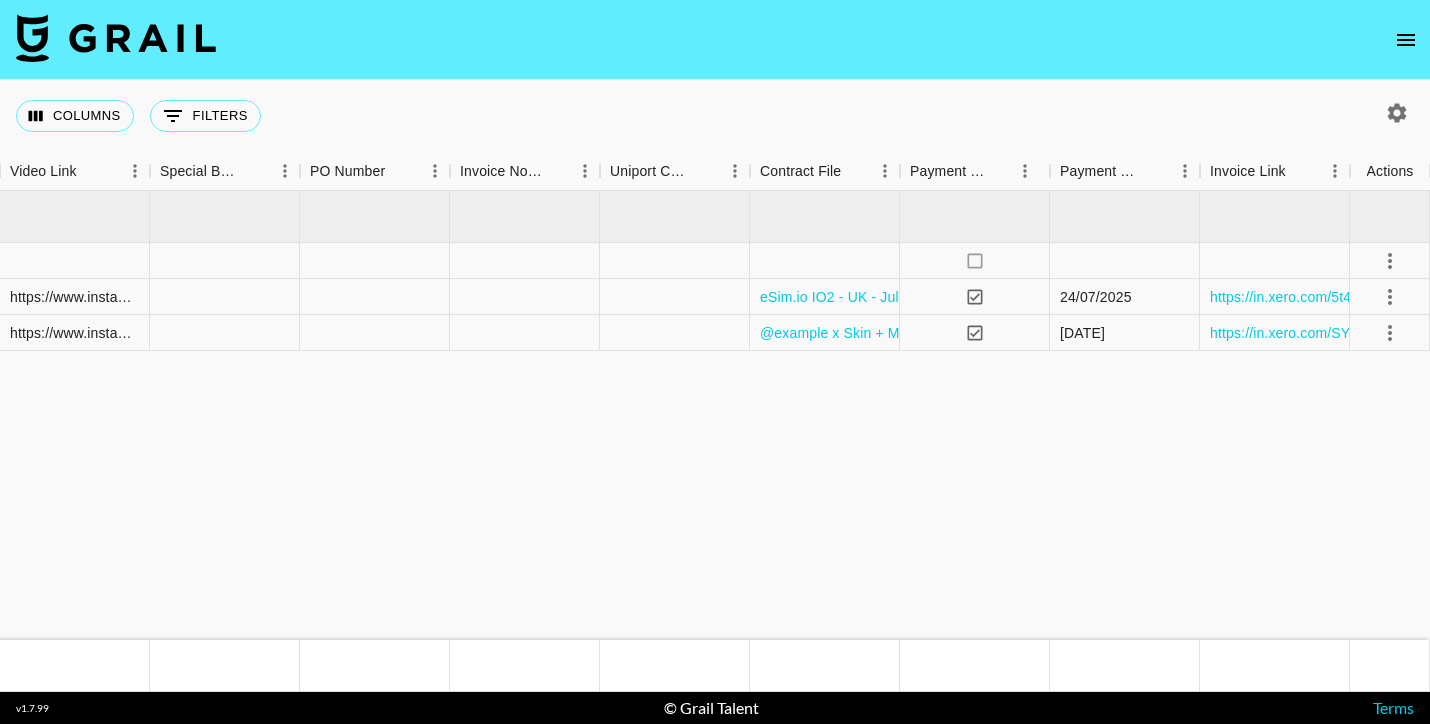 click 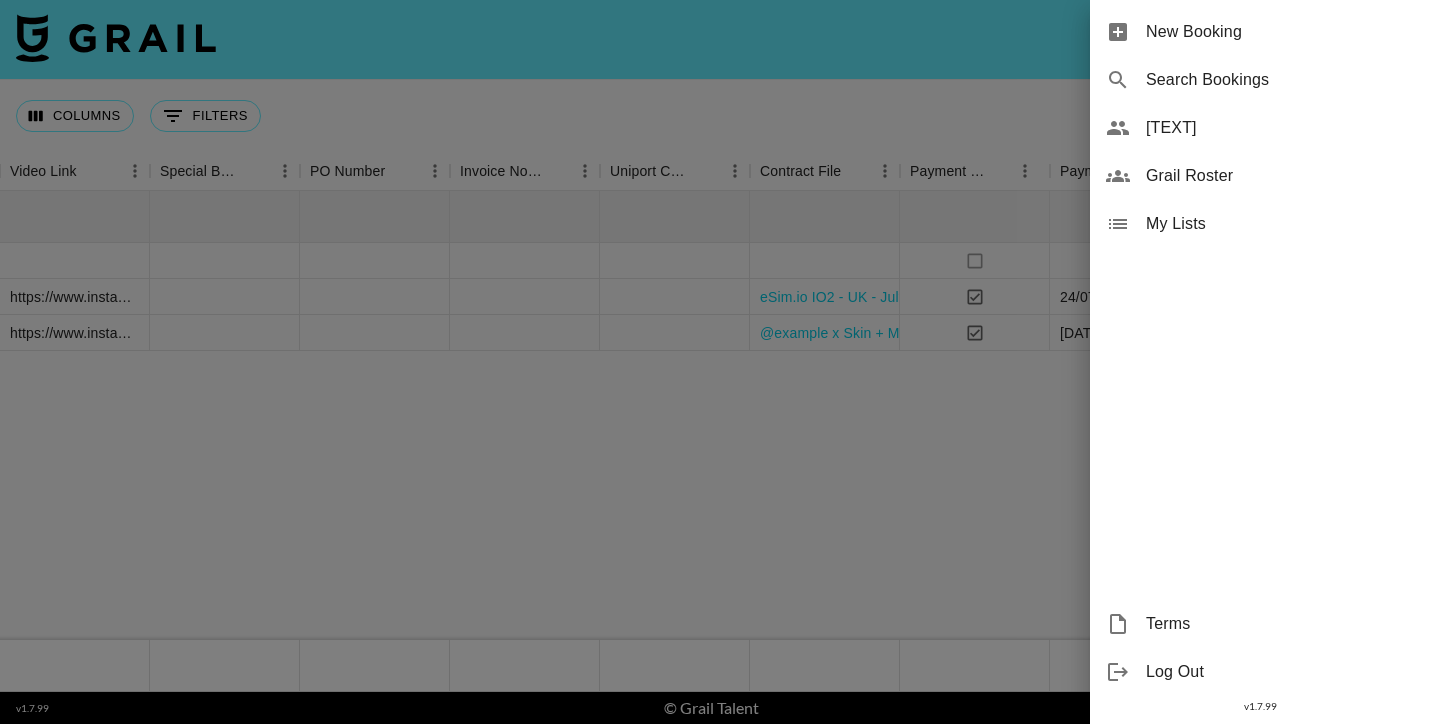 click on "New Booking" at bounding box center [1280, 32] 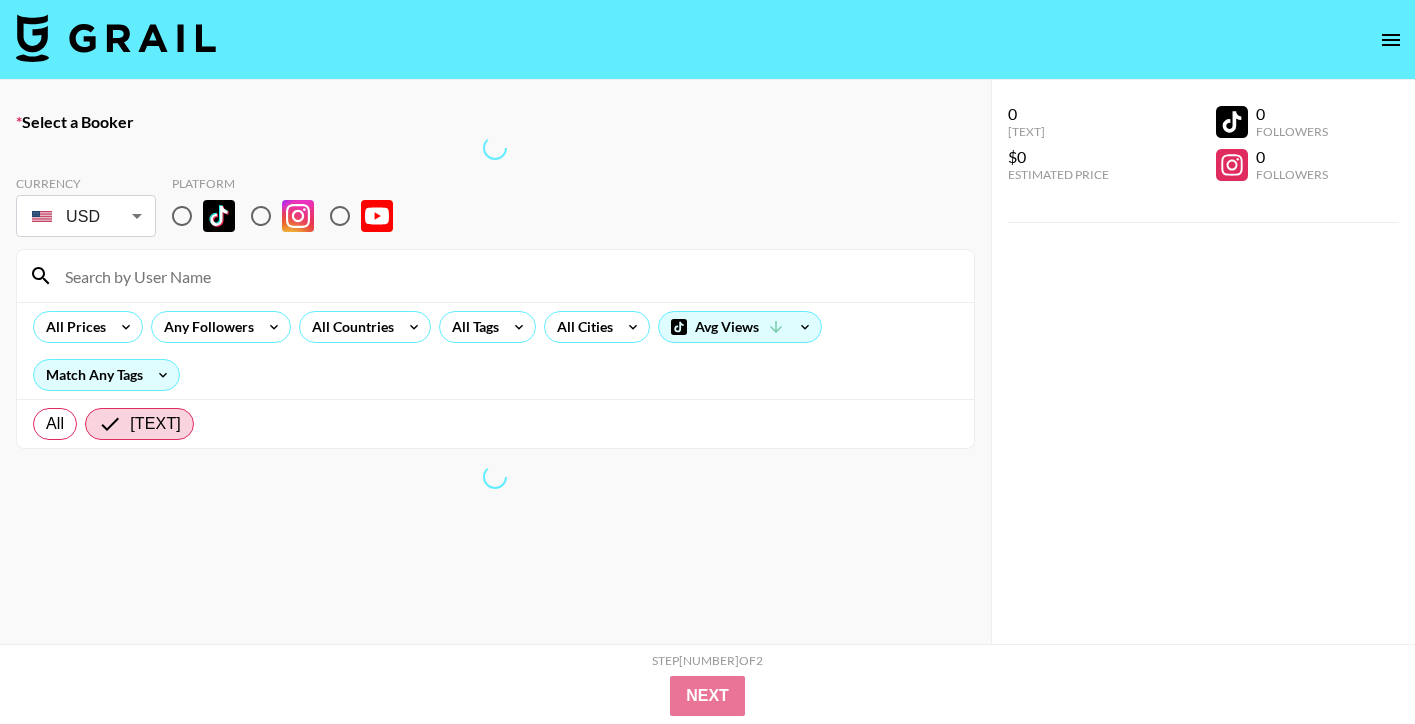 click at bounding box center (495, 276) 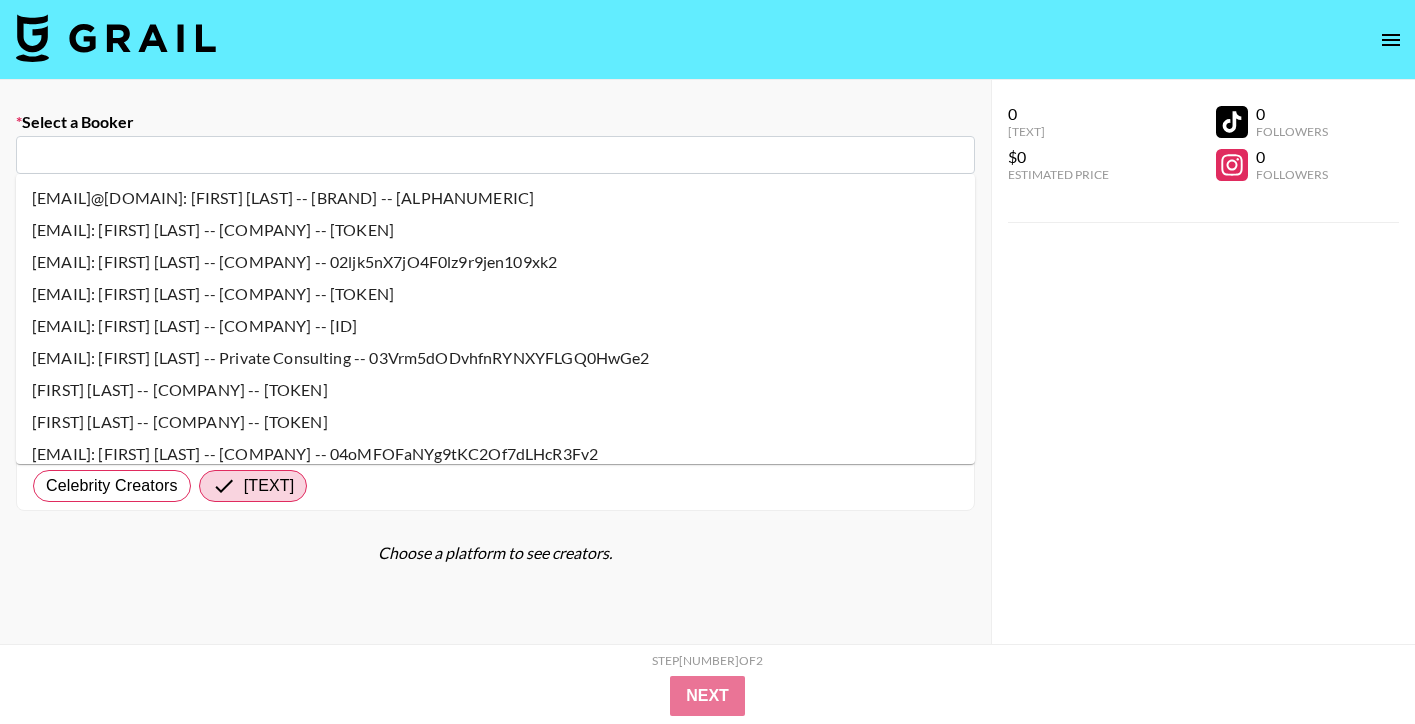 click at bounding box center [495, 155] 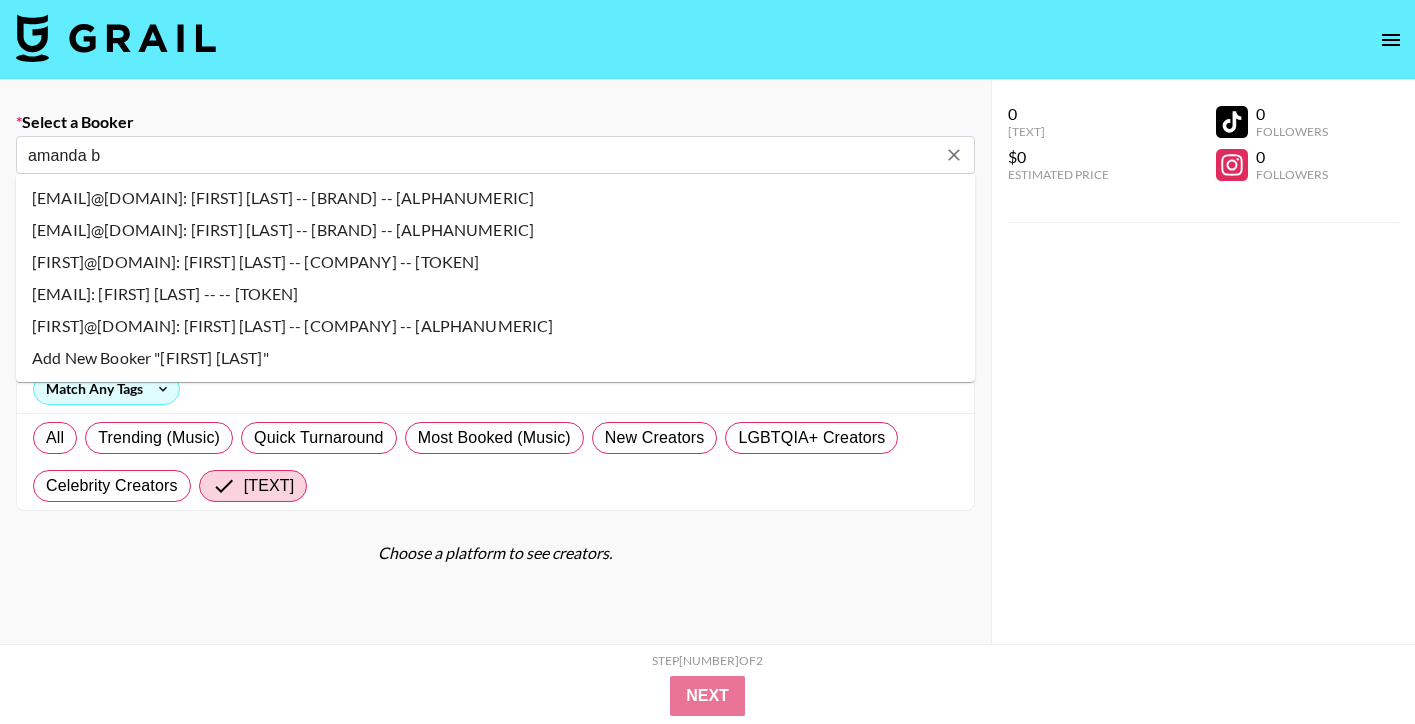 type on "[FIRST] [LAST]" 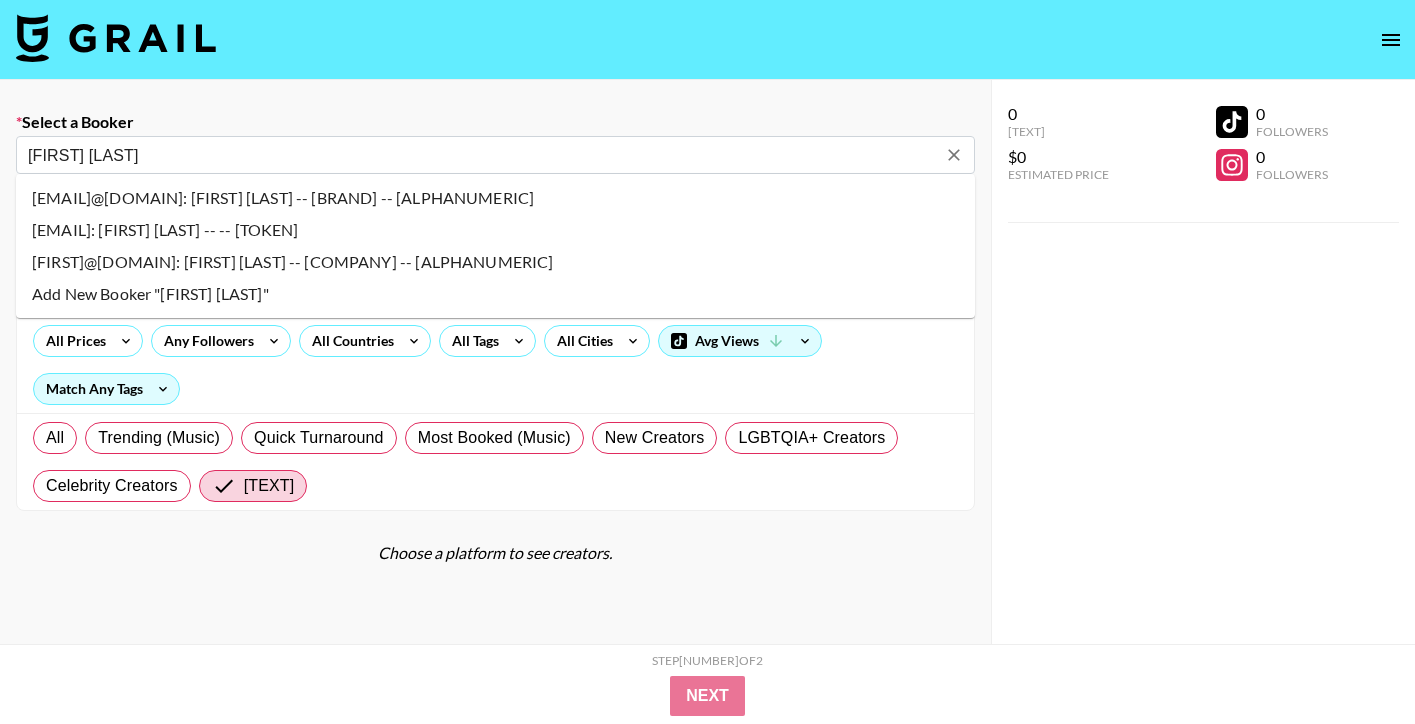 click on "[FIRST]@[DOMAIN]: [FIRST] [LAST] -- [COMPANY] -- [ALPHANUMERIC]" at bounding box center (495, 262) 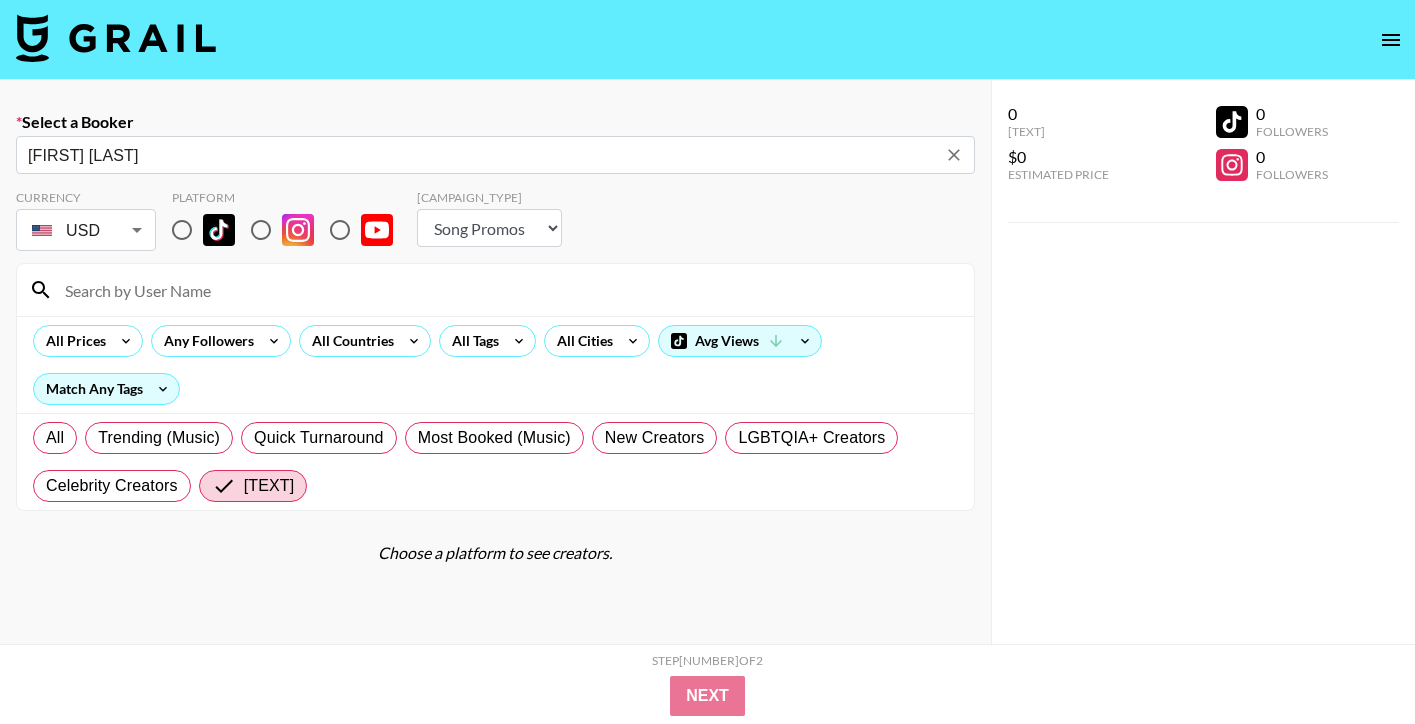 type on "[FIRST]@[DOMAIN]: [FIRST] [LAST] -- [COMPANY] -- [ALPHANUMERIC]" 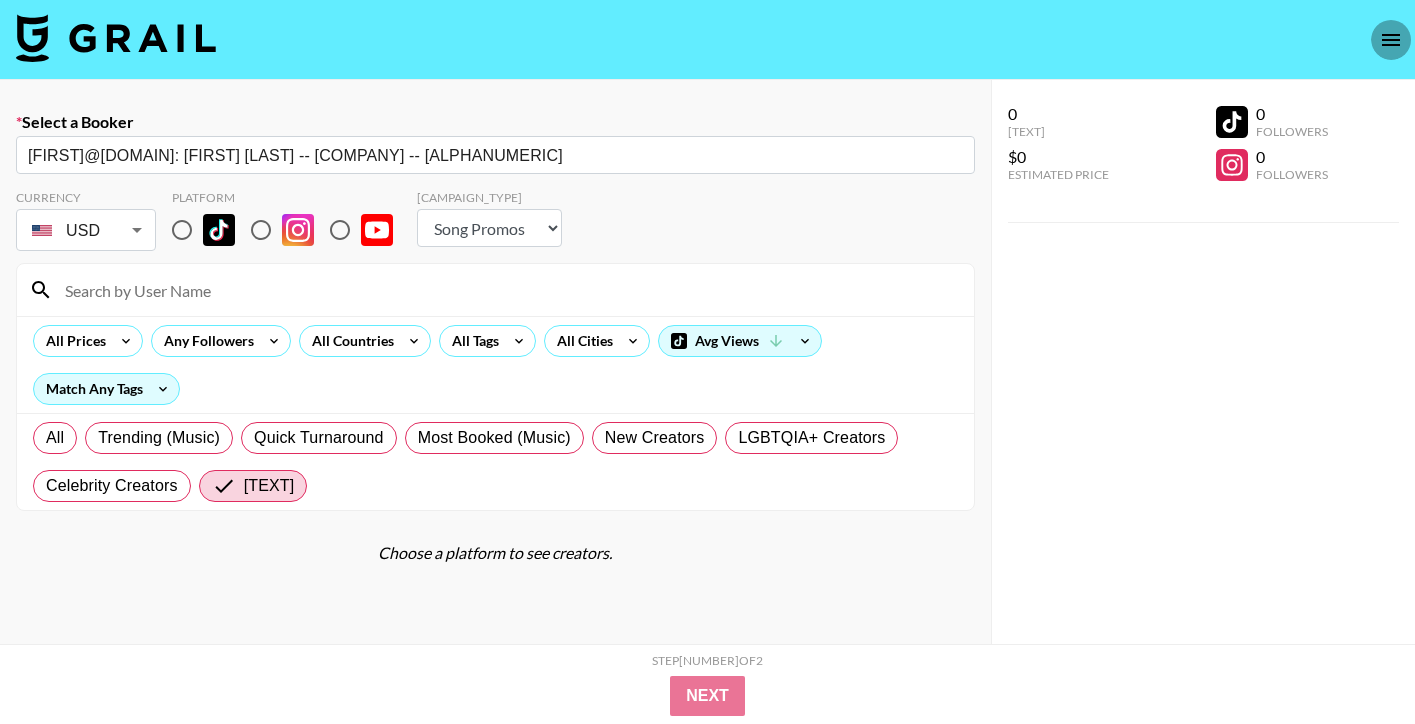 click at bounding box center (1391, 40) 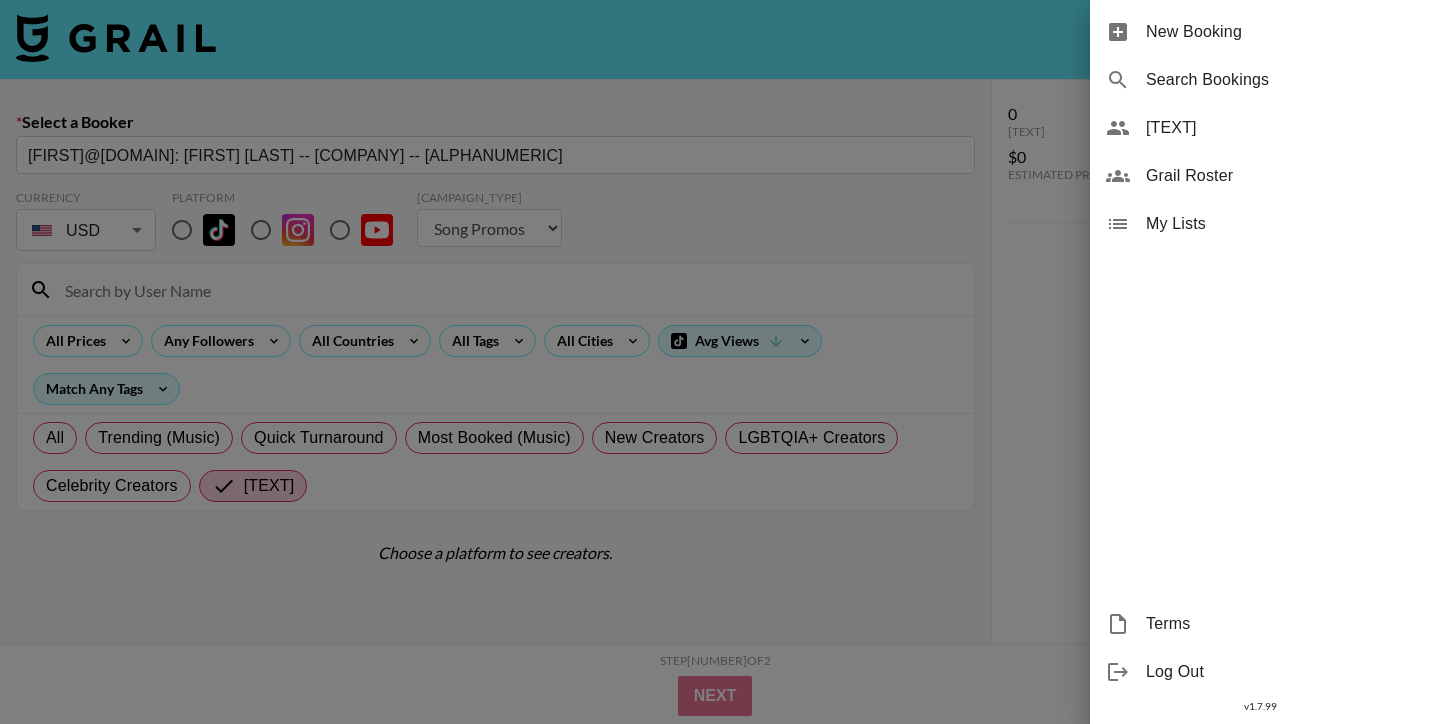 click on "New Booking" at bounding box center [1280, 32] 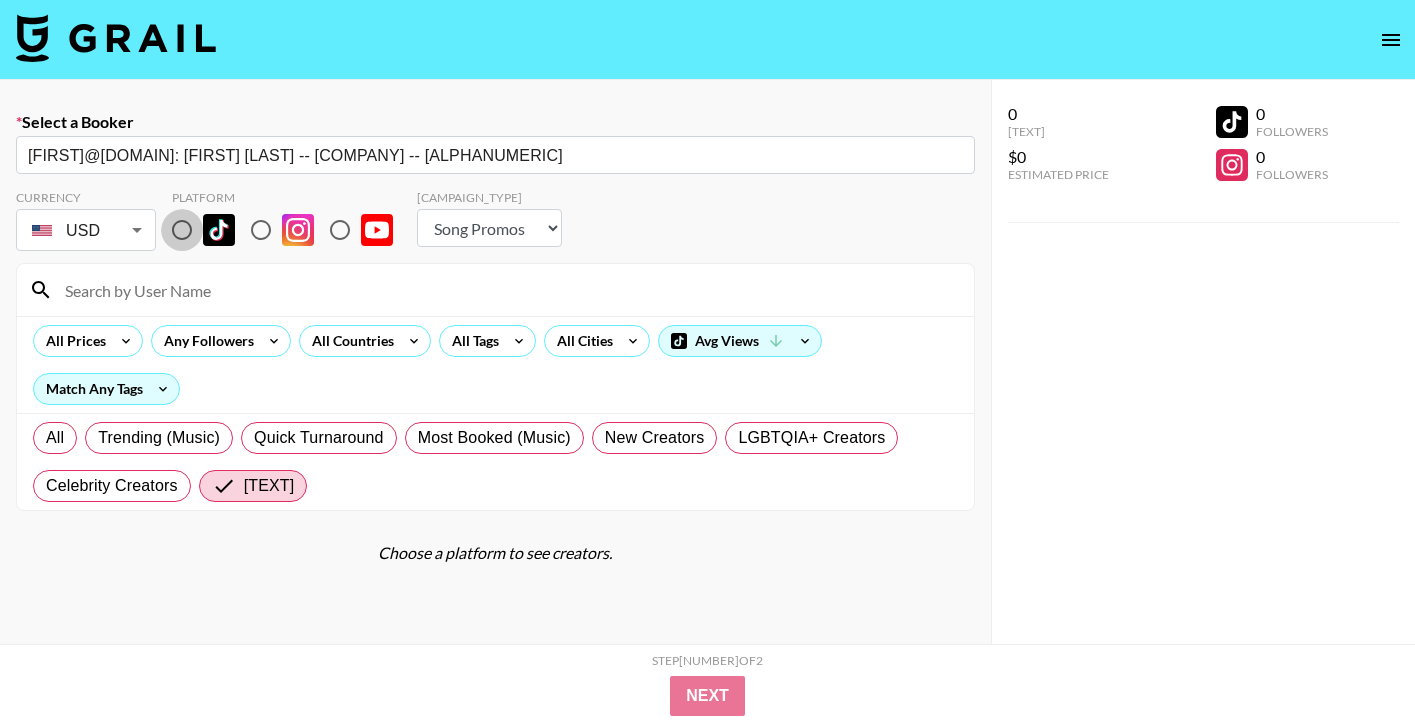 click at bounding box center [182, 230] 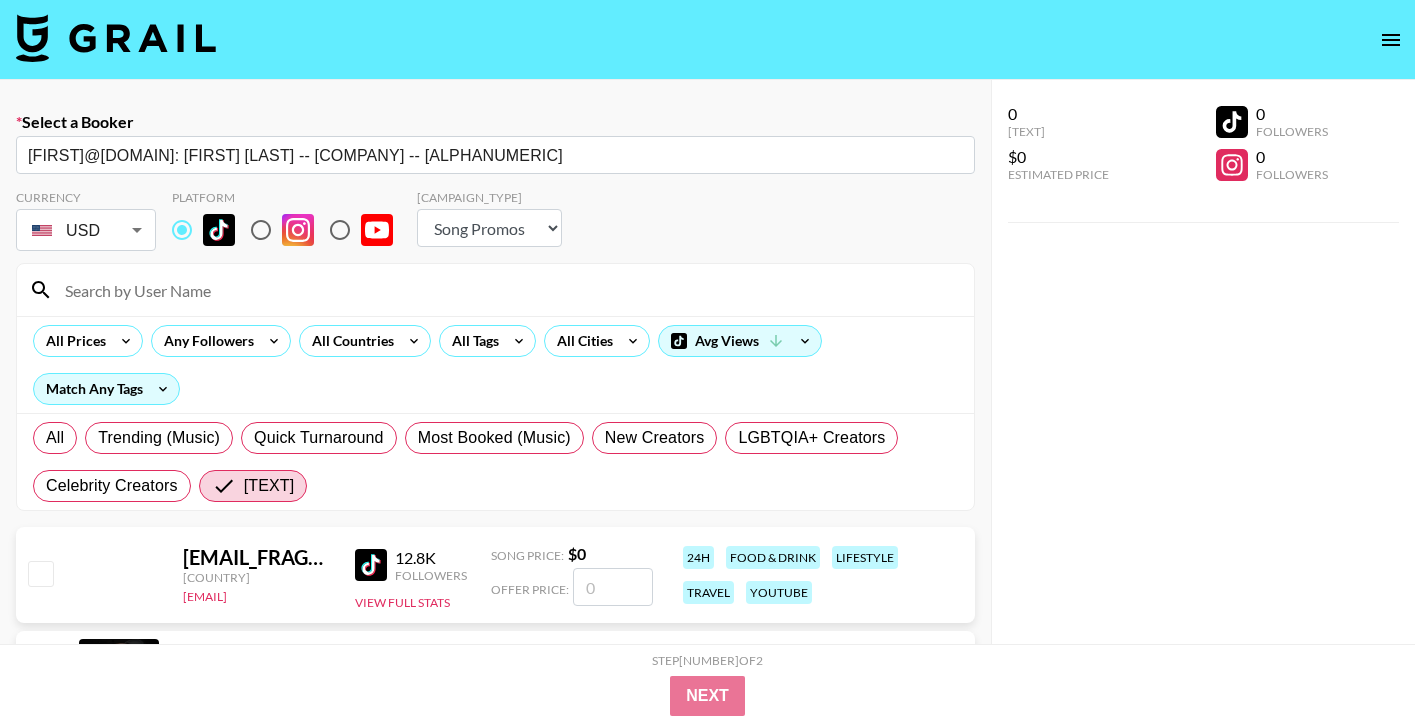 scroll, scrollTop: 632, scrollLeft: 0, axis: vertical 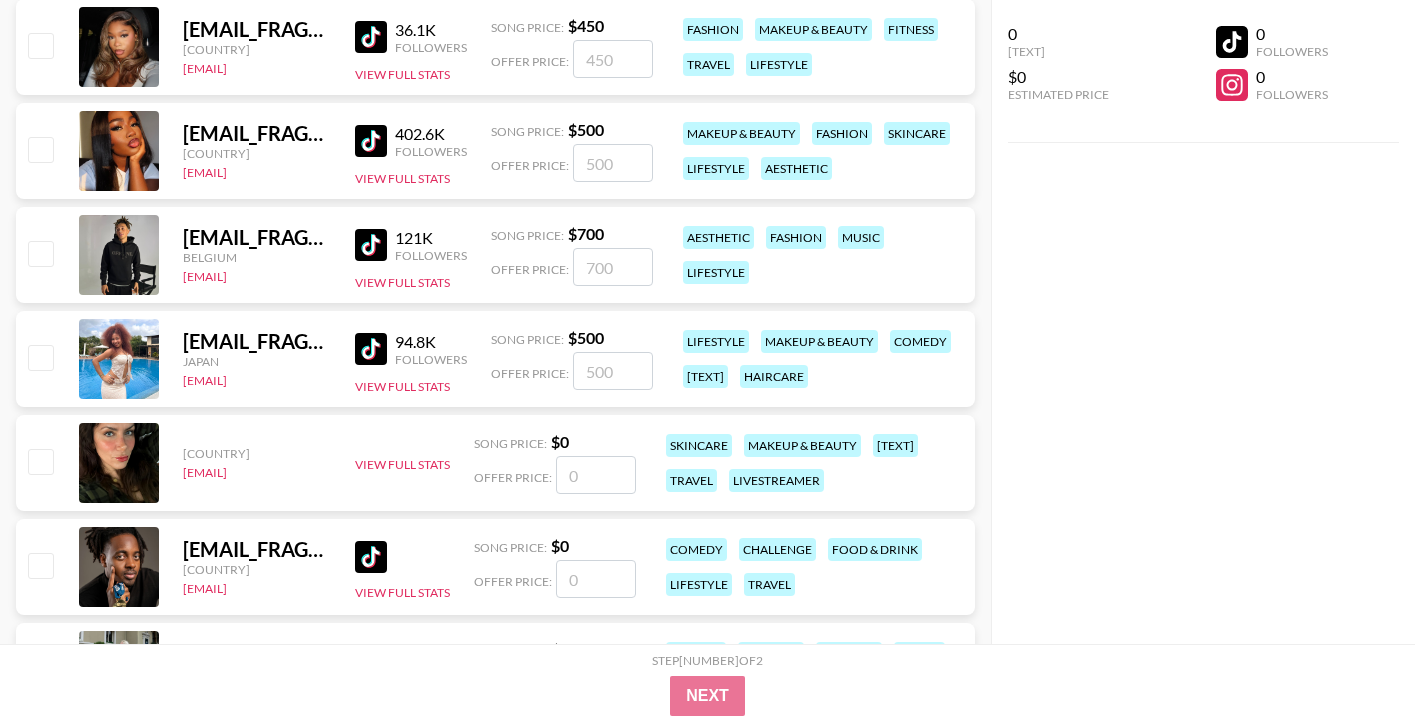 click at bounding box center [40, 253] 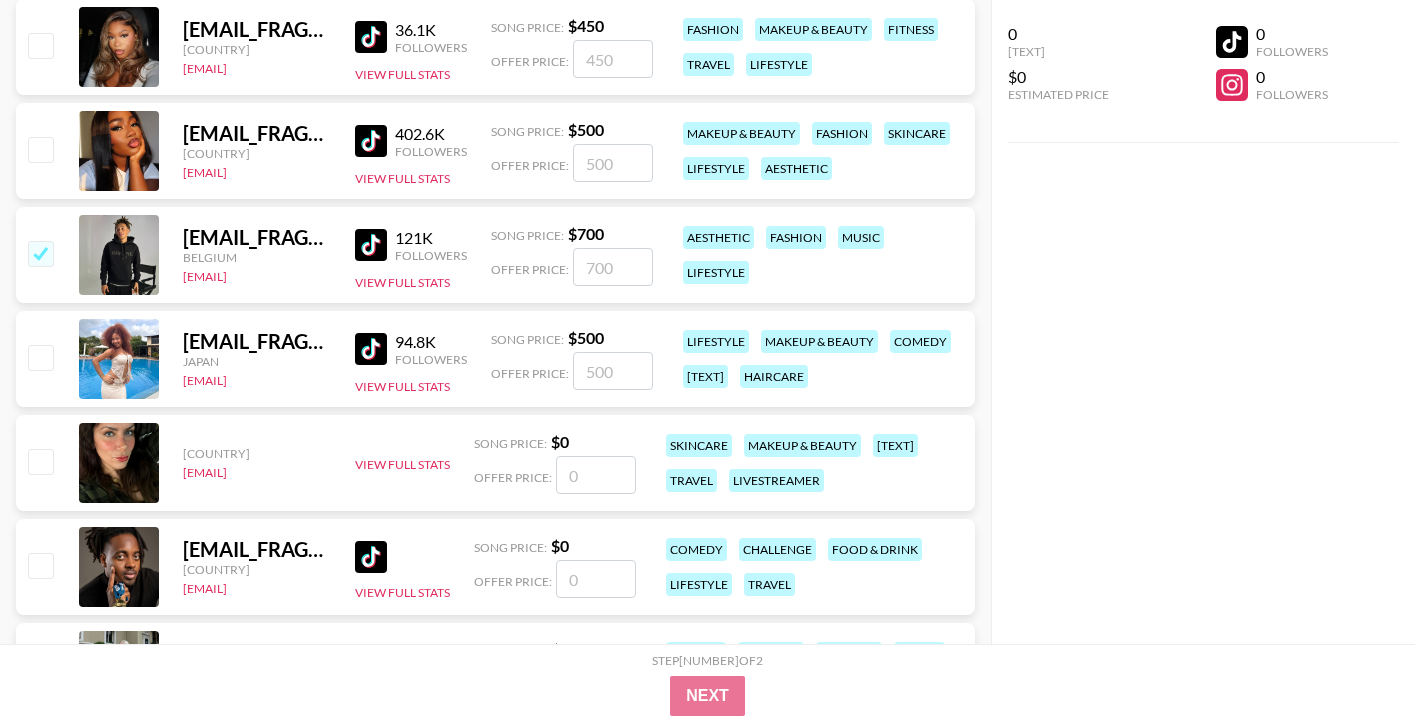 checkbox on "true" 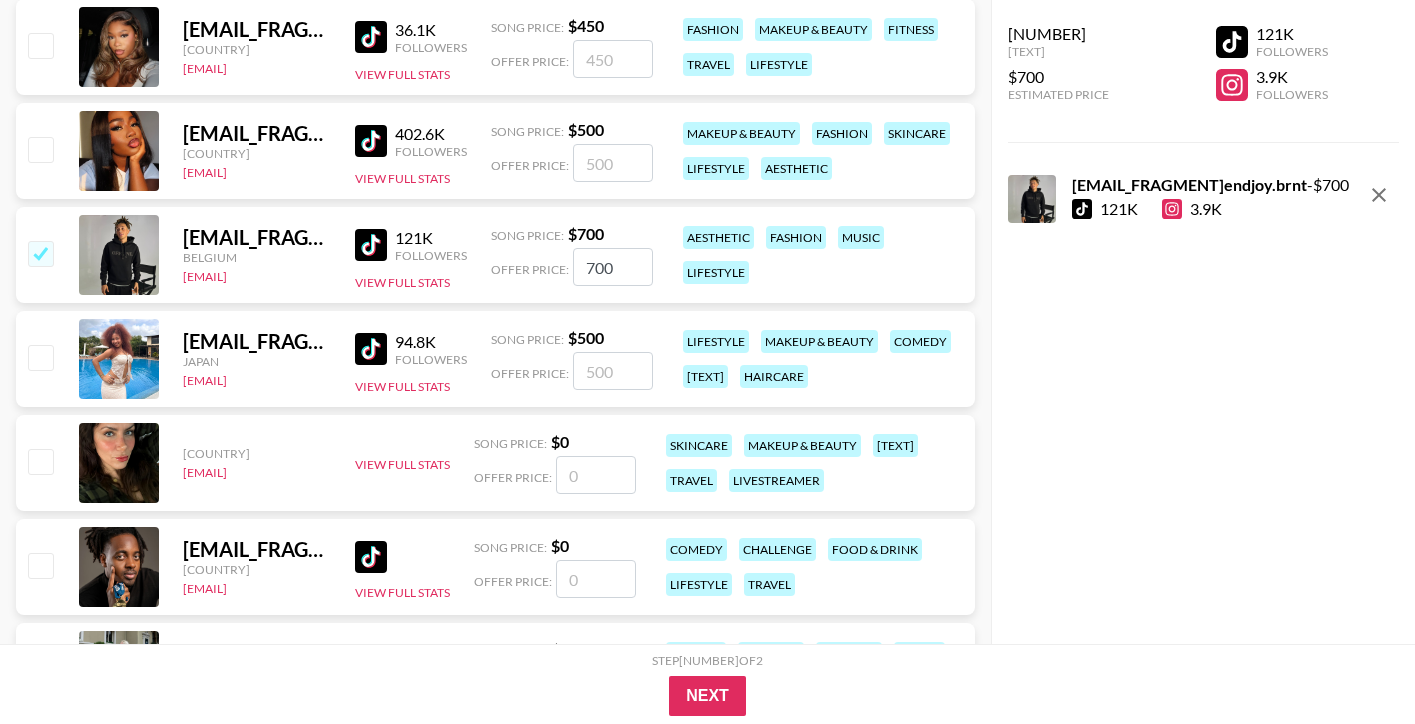 drag, startPoint x: 620, startPoint y: 266, endPoint x: 534, endPoint y: 263, distance: 86.05231 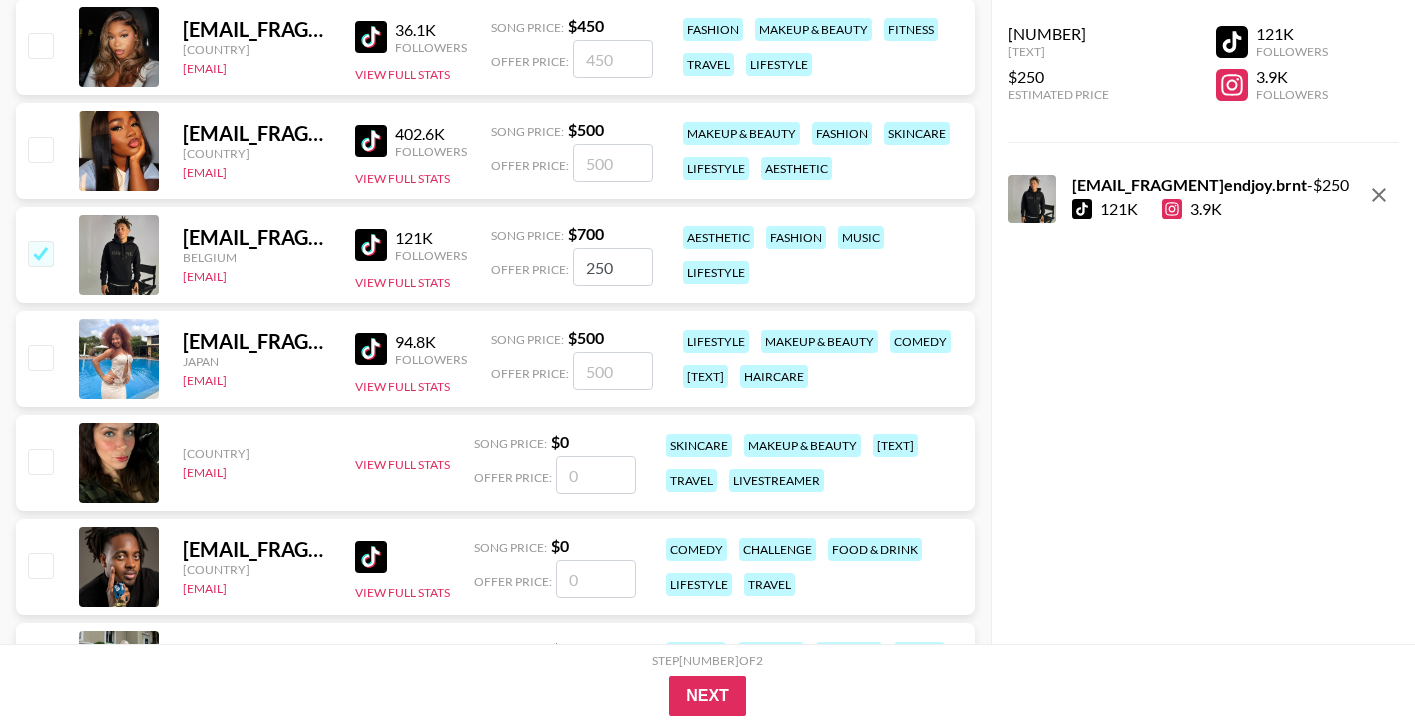 type on "250" 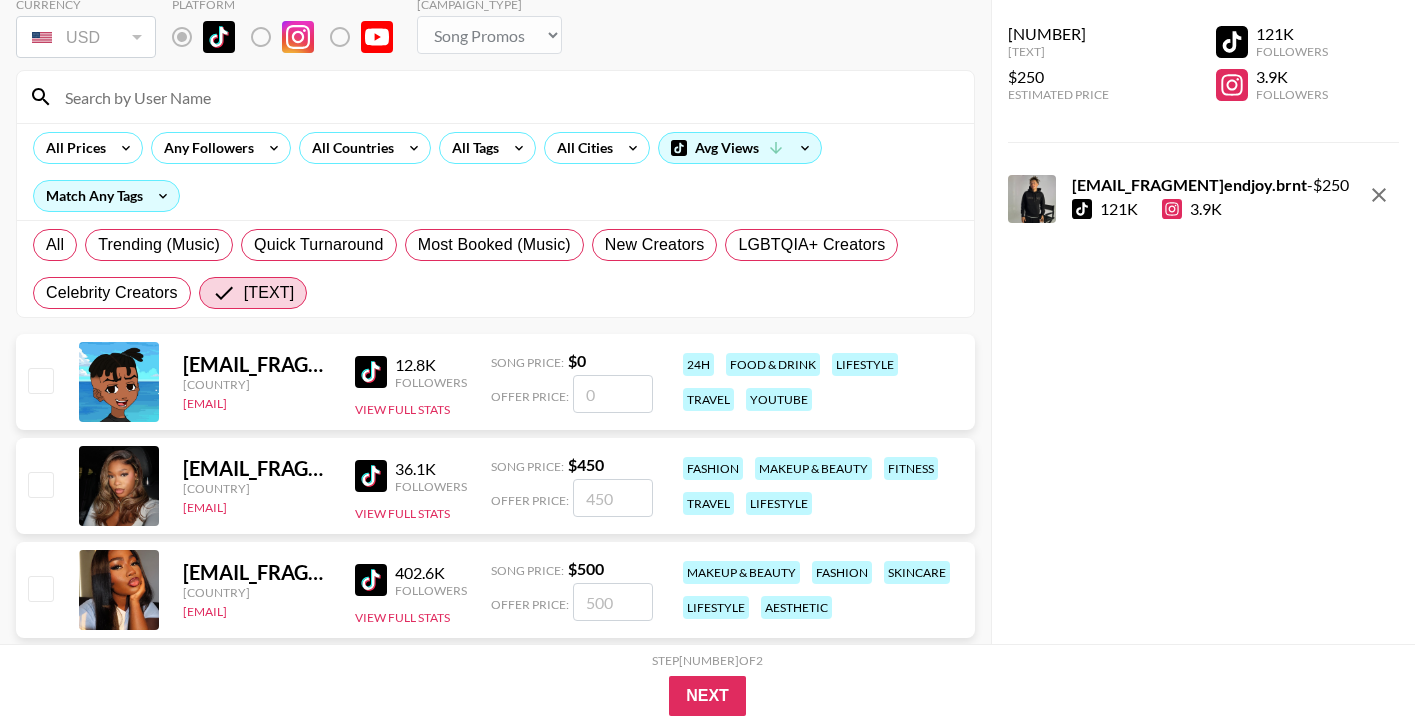 scroll, scrollTop: 763, scrollLeft: 0, axis: vertical 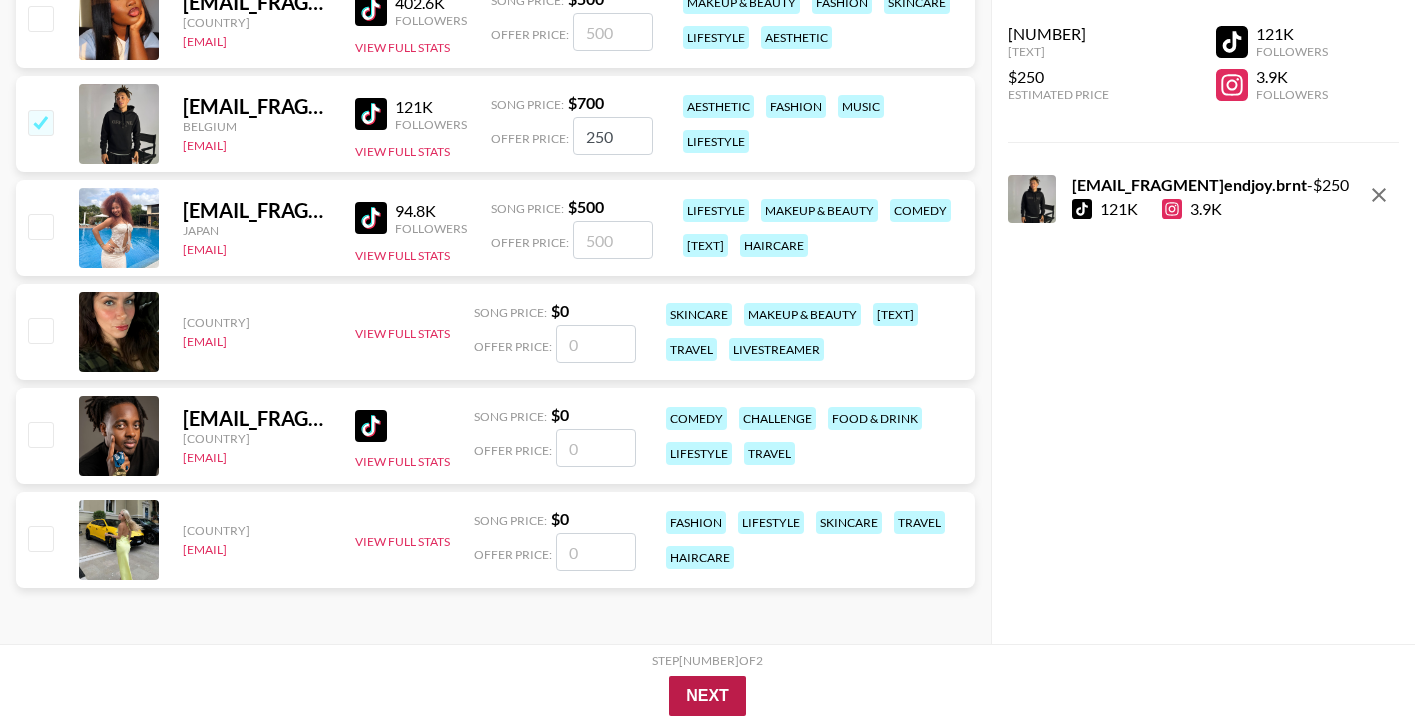 click on "Next" at bounding box center (707, 696) 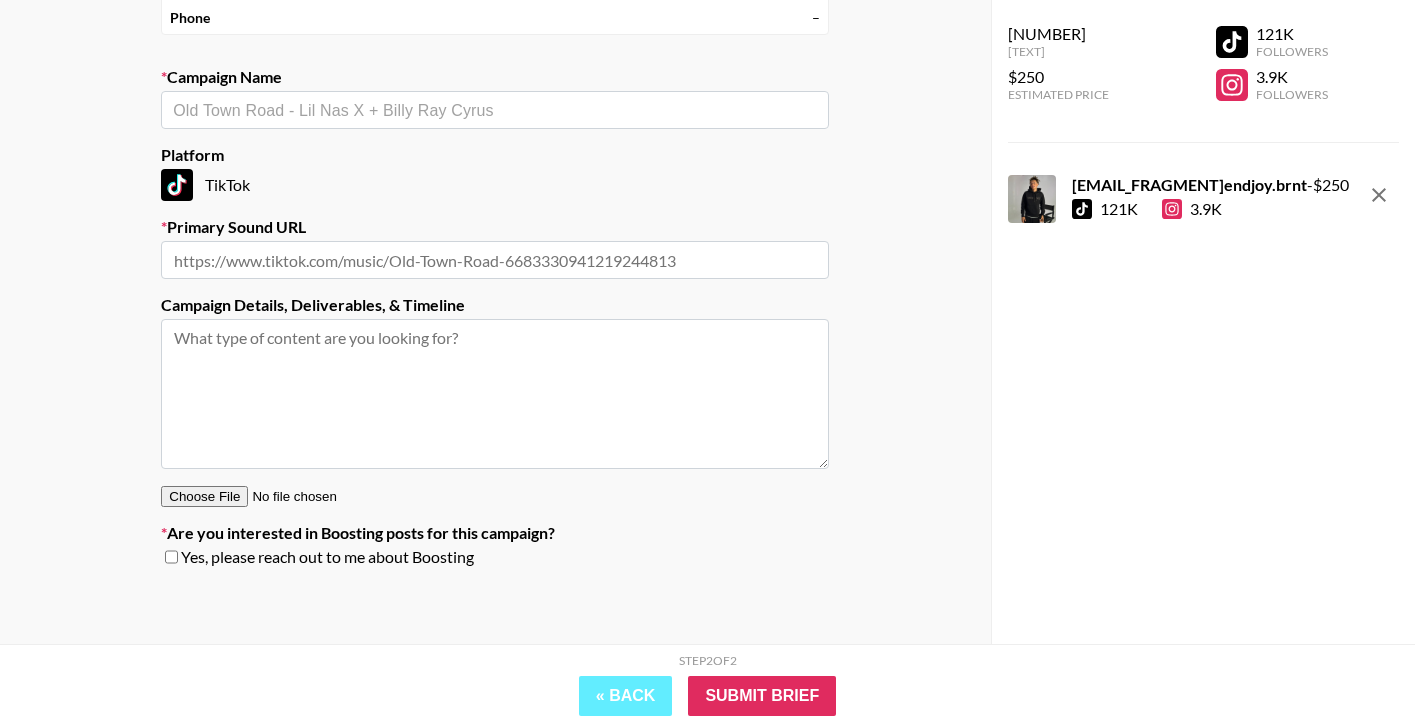 scroll, scrollTop: 0, scrollLeft: 0, axis: both 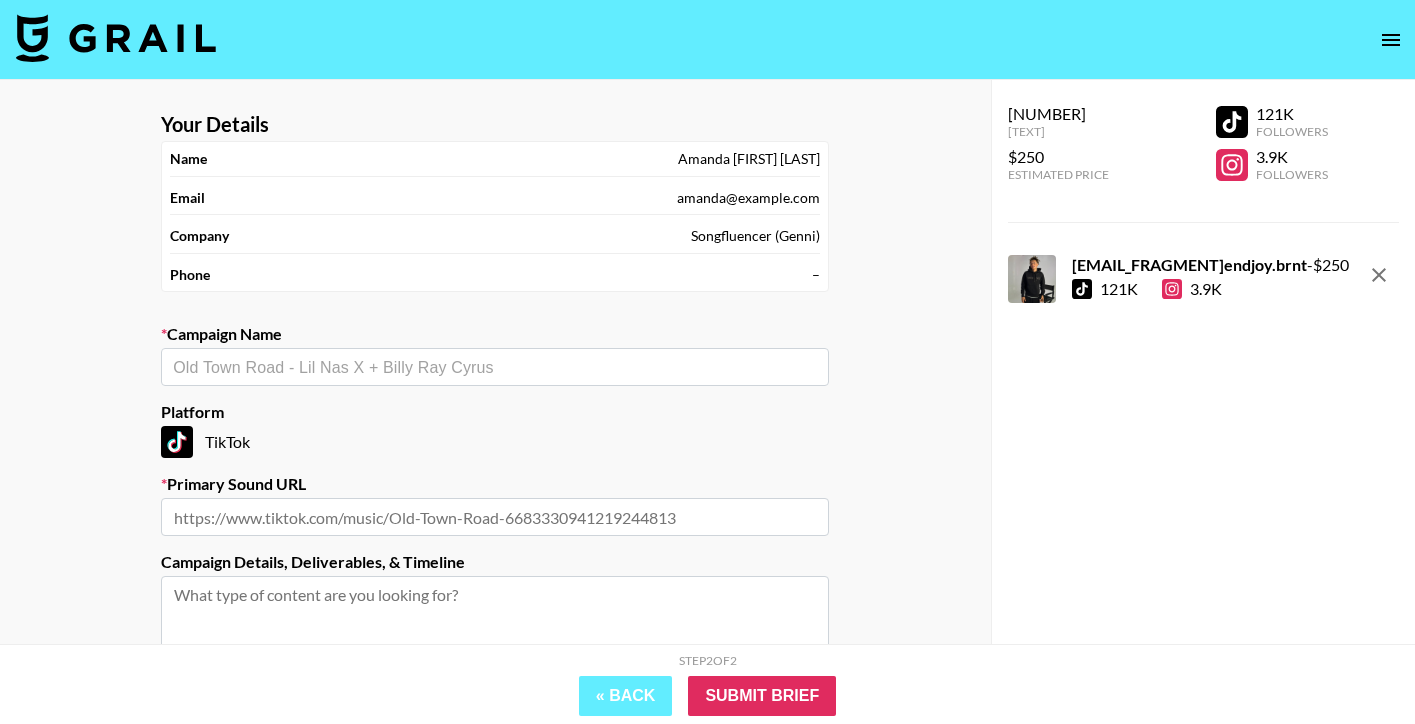 click at bounding box center (495, 367) 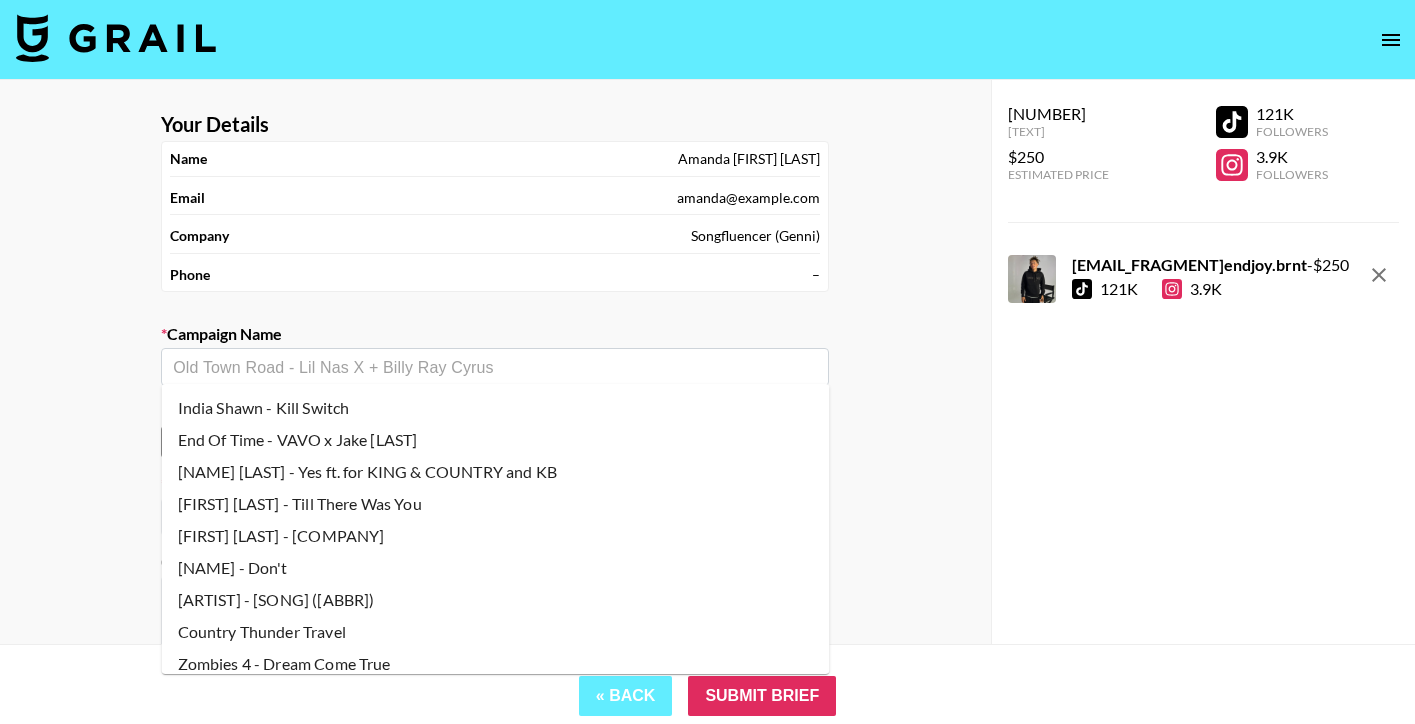 click on "Your Details Name [FIRST] [LAST] Email [EMAIL] Company [COMPANY] Phone – Campaign Name ​ Platform TikTok Primary Sound URL Campaign Details, Deliverables, & Timeline Are you interested in Boosting posts for this campaign? Yes, please reach out to me about Boosting" at bounding box center [495, 492] 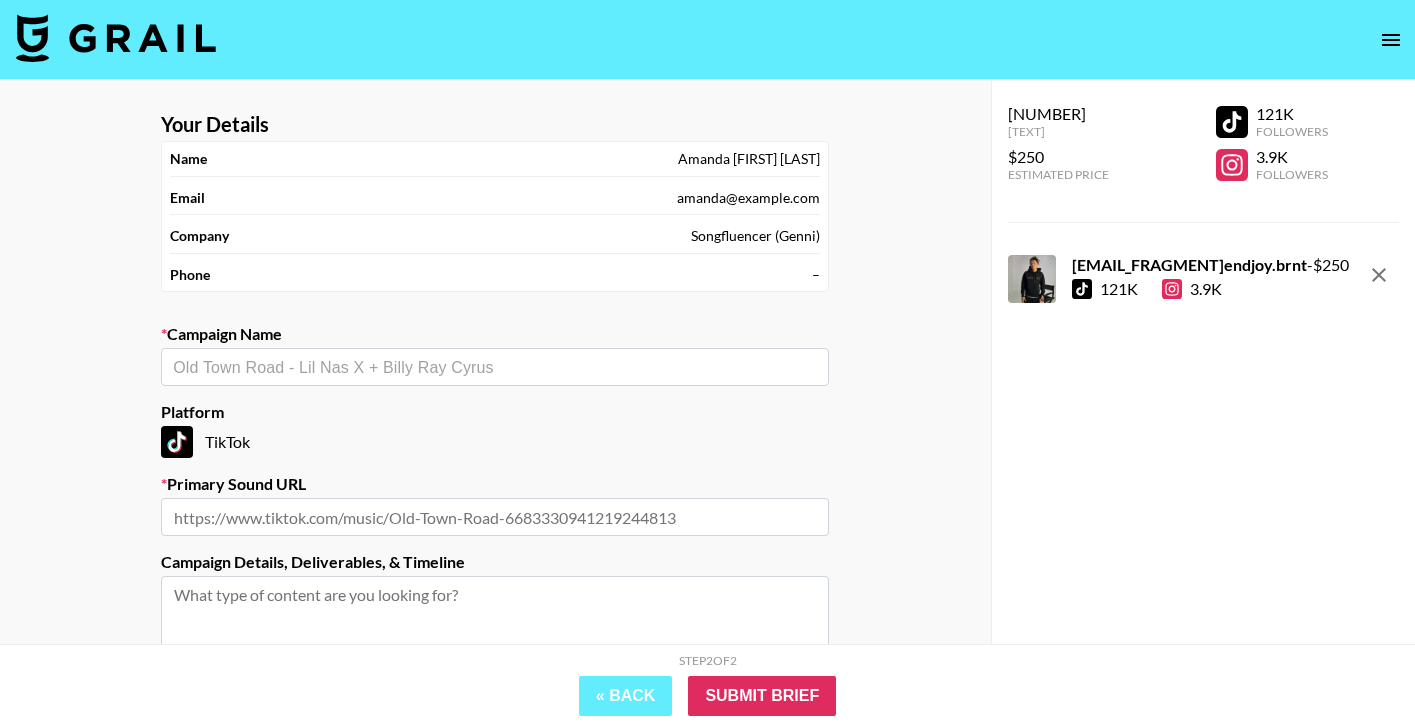 click at bounding box center [495, 367] 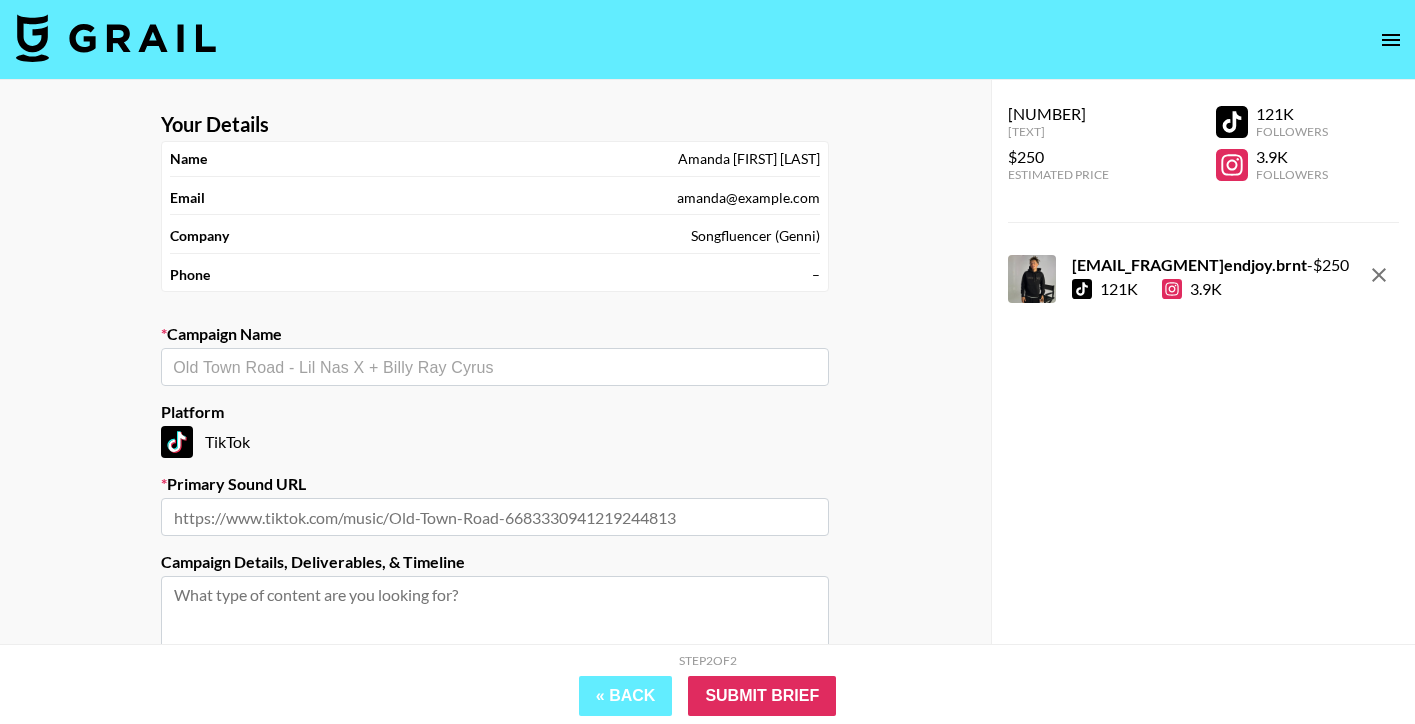 paste on "[FIRST] [LAST]" 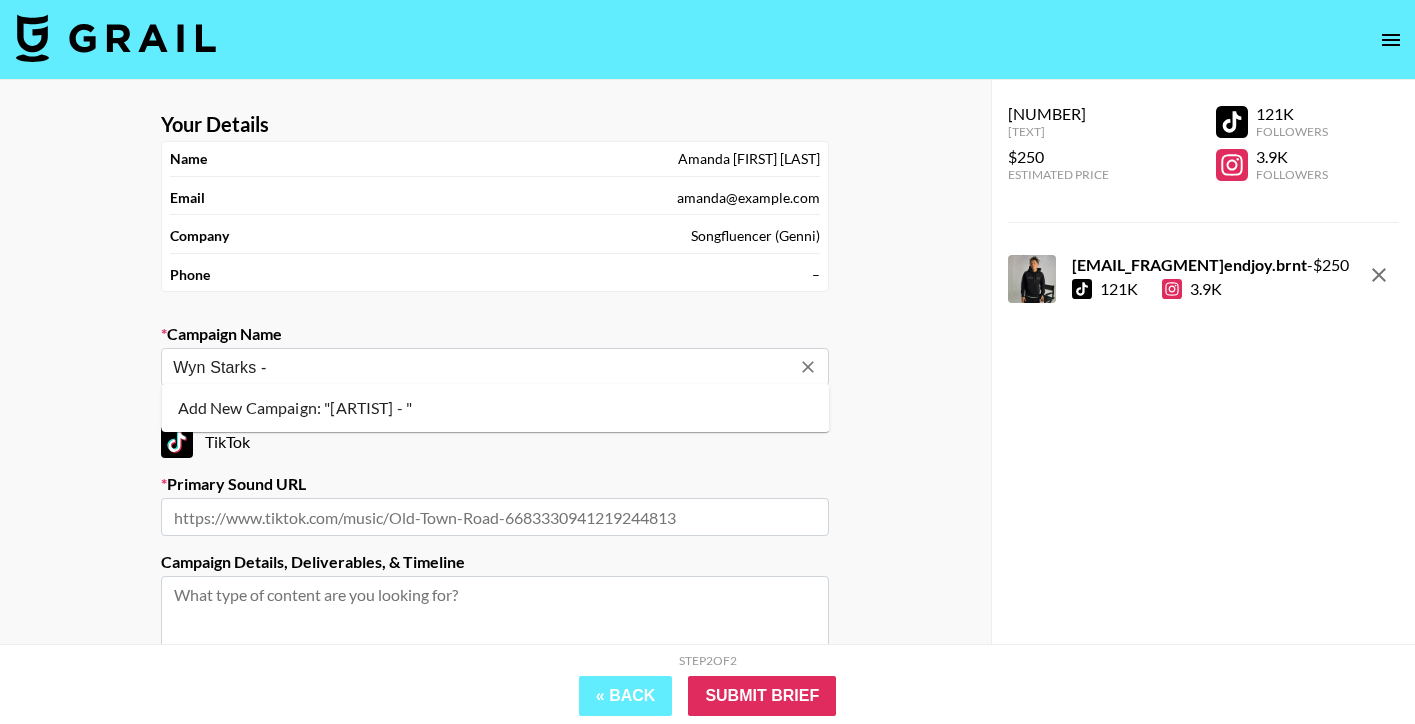 click on "Wyn Starks -" at bounding box center [481, 367] 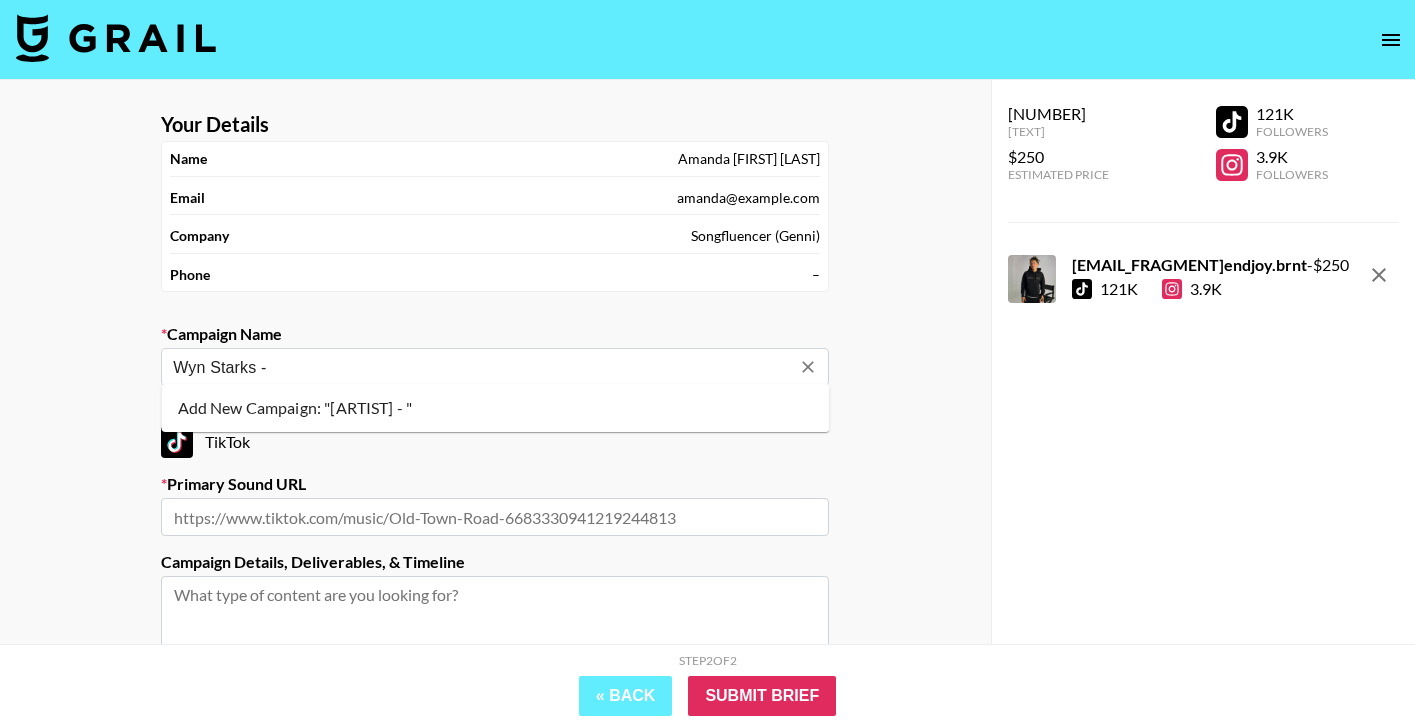 paste on "[SONG_TITLE]" 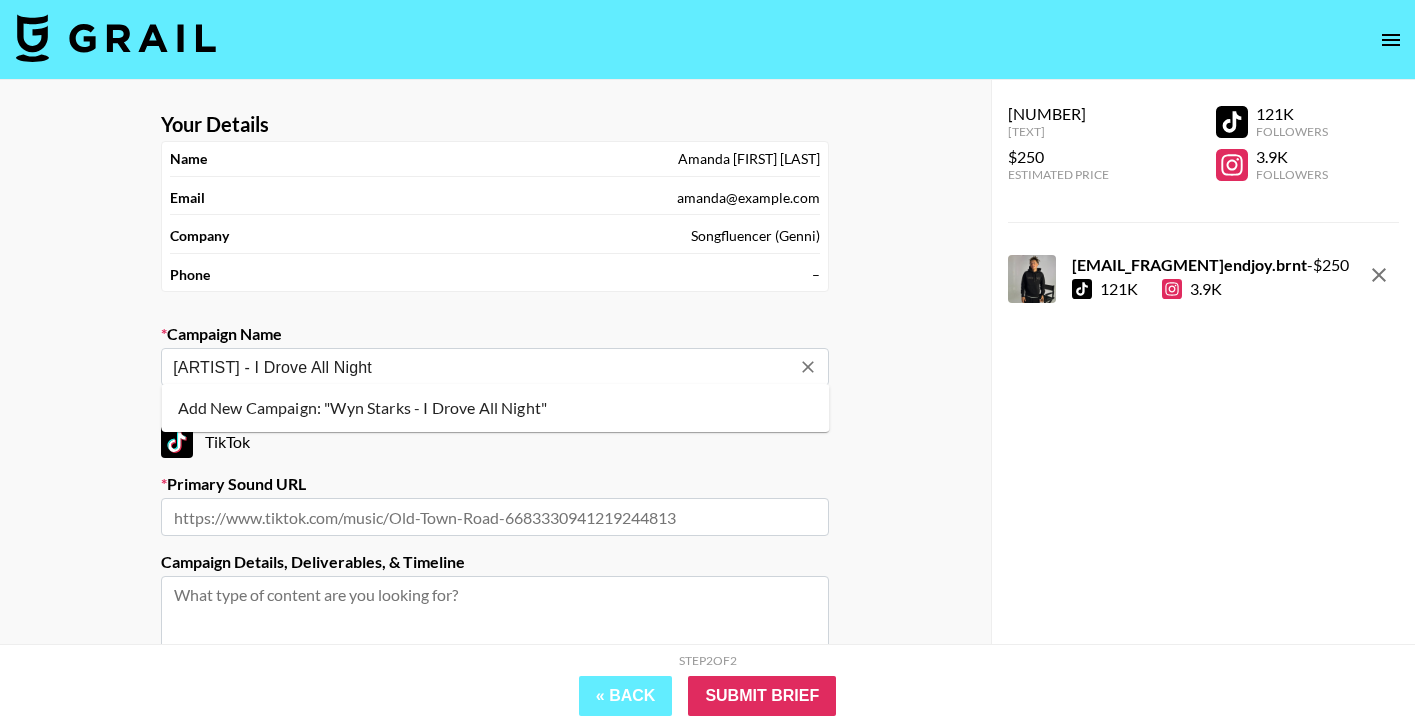 click on "Add New Campaign: "Wyn Starks - I Drove All Night"" at bounding box center [496, 408] 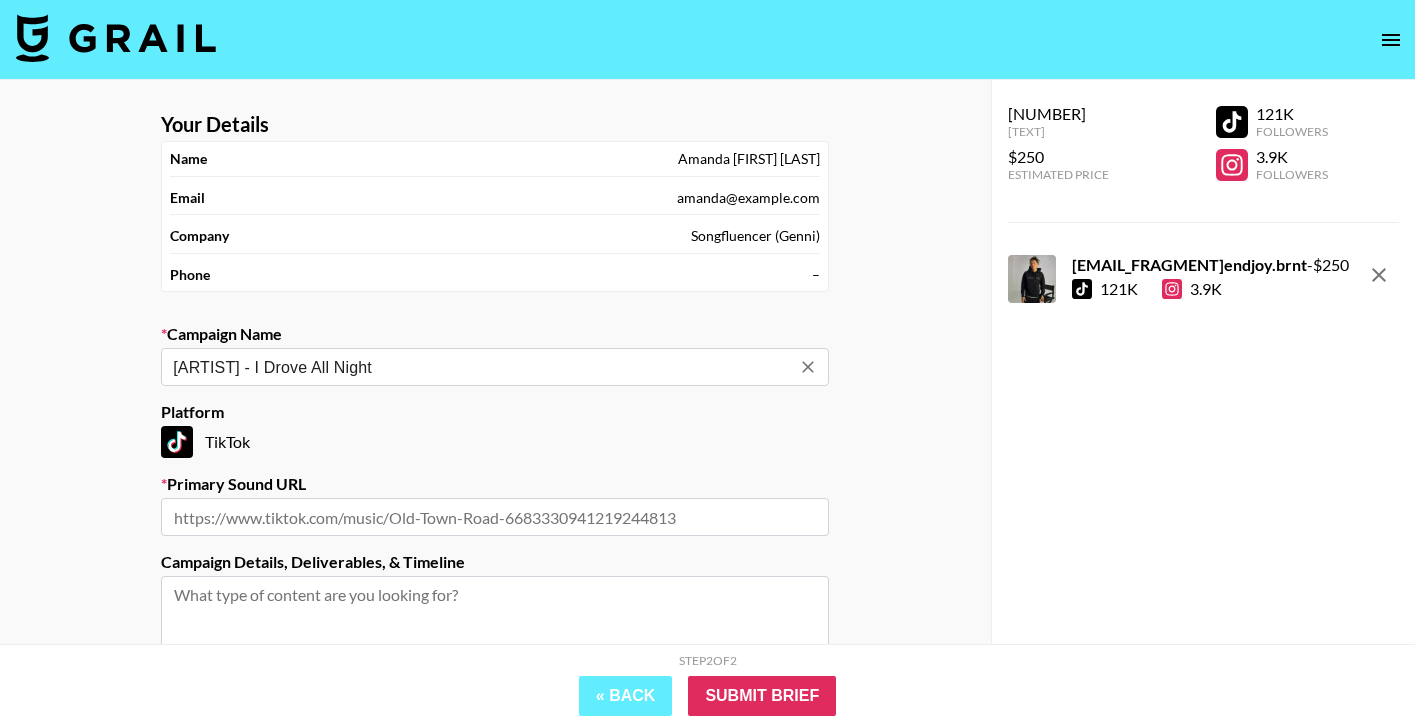 scroll, scrollTop: 26, scrollLeft: 0, axis: vertical 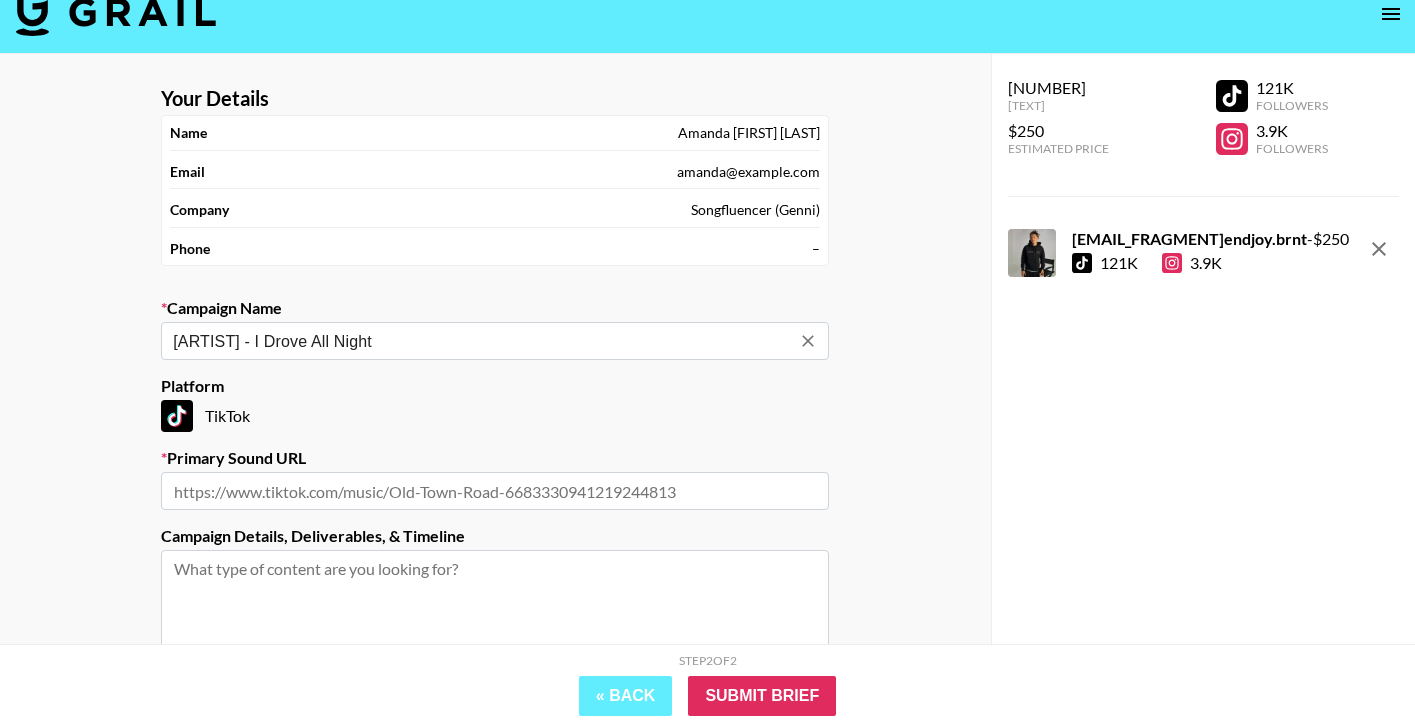 type on "[ARTIST] - I Drove All Night" 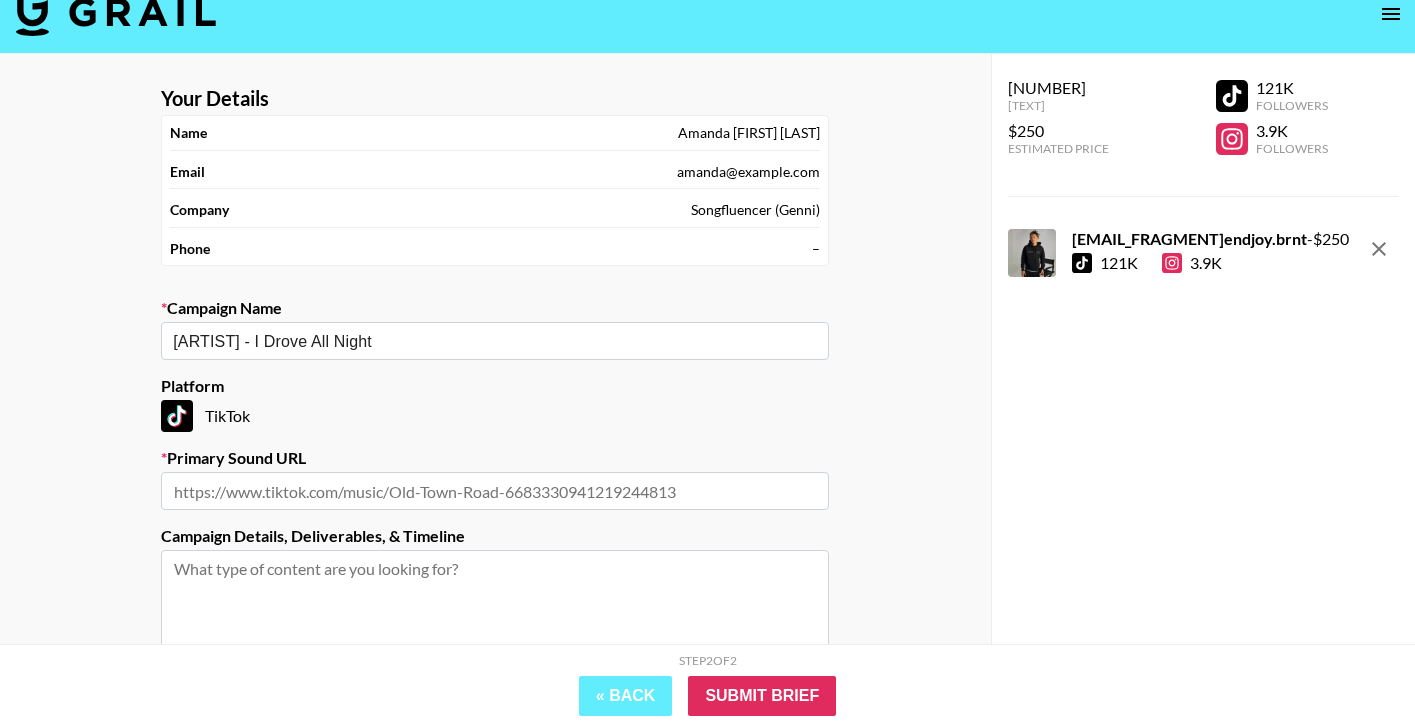 paste on "https://www.tiktok.com/music/original-sound-7411579454428105503" 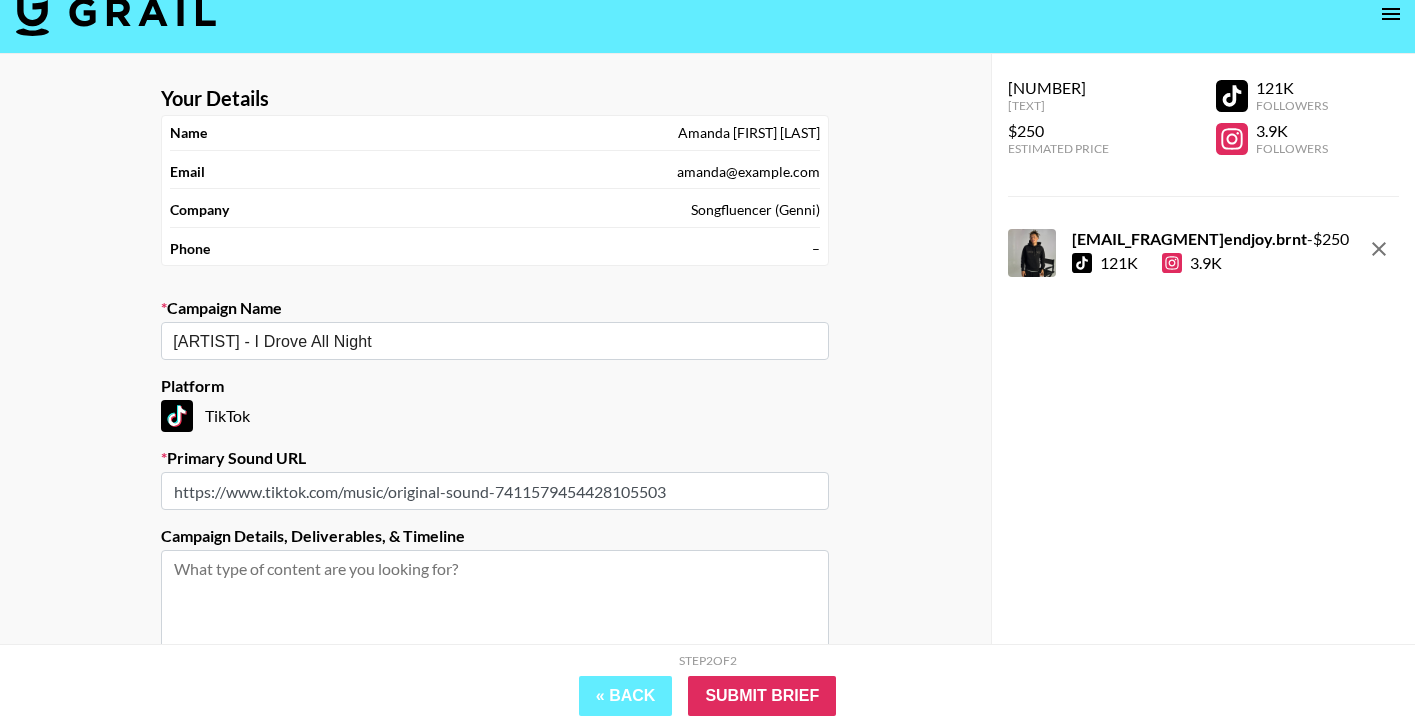 type on "https://www.tiktok.com/music/original-sound-7411579454428105503" 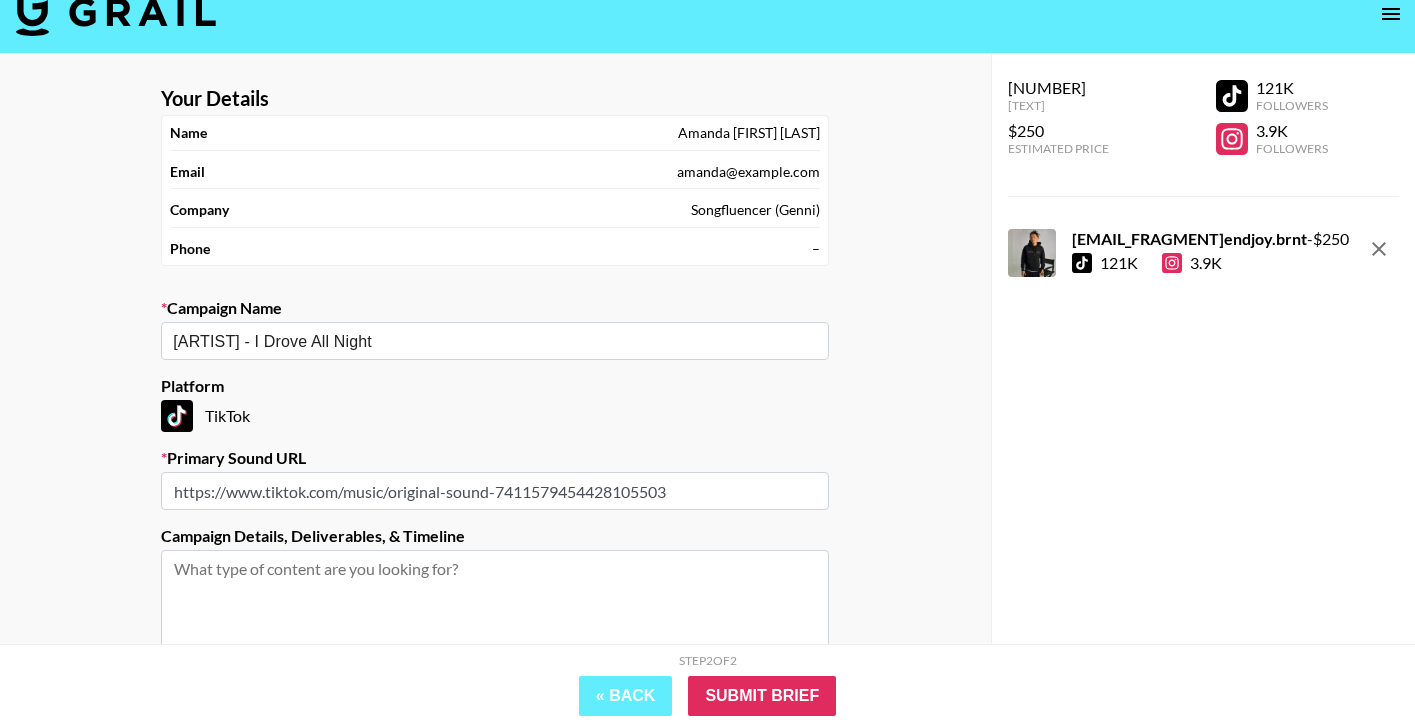 paste on "Invite Date
[DATE] [TIME] [TIMEZONE]
Approval Expiry Date
[DATE] [TIME] [TIMEZONE]" 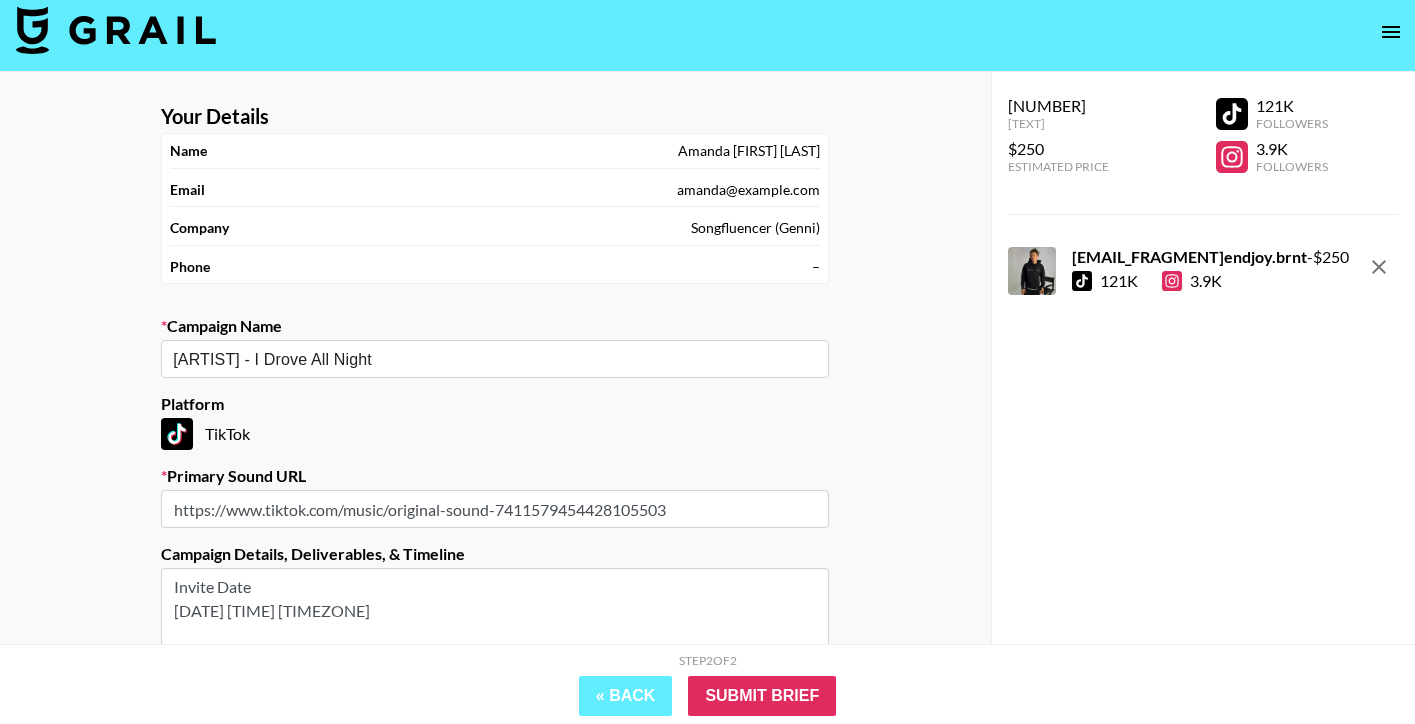 scroll, scrollTop: 12, scrollLeft: 0, axis: vertical 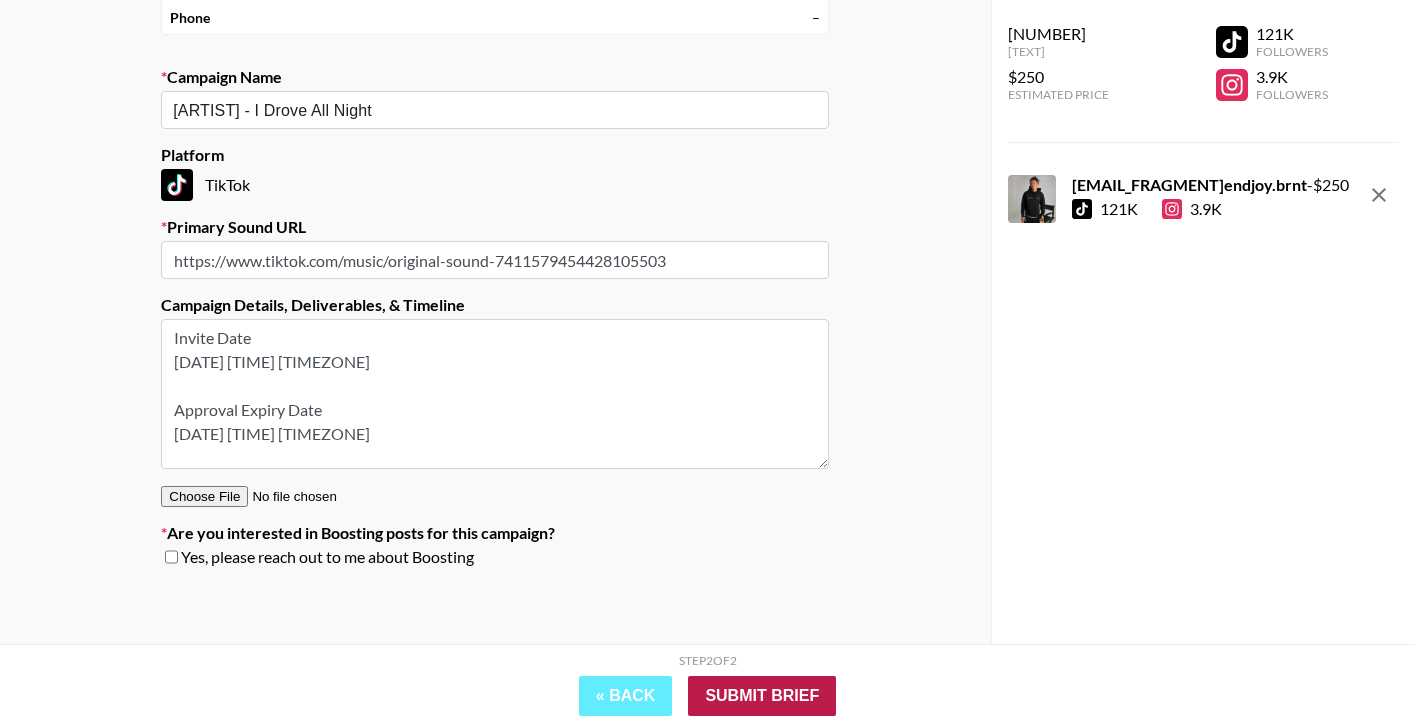 type on "Invite Date
[DATE] [TIME] [TIMEZONE]
Approval Expiry Date
[DATE] [TIME] [TIMEZONE]" 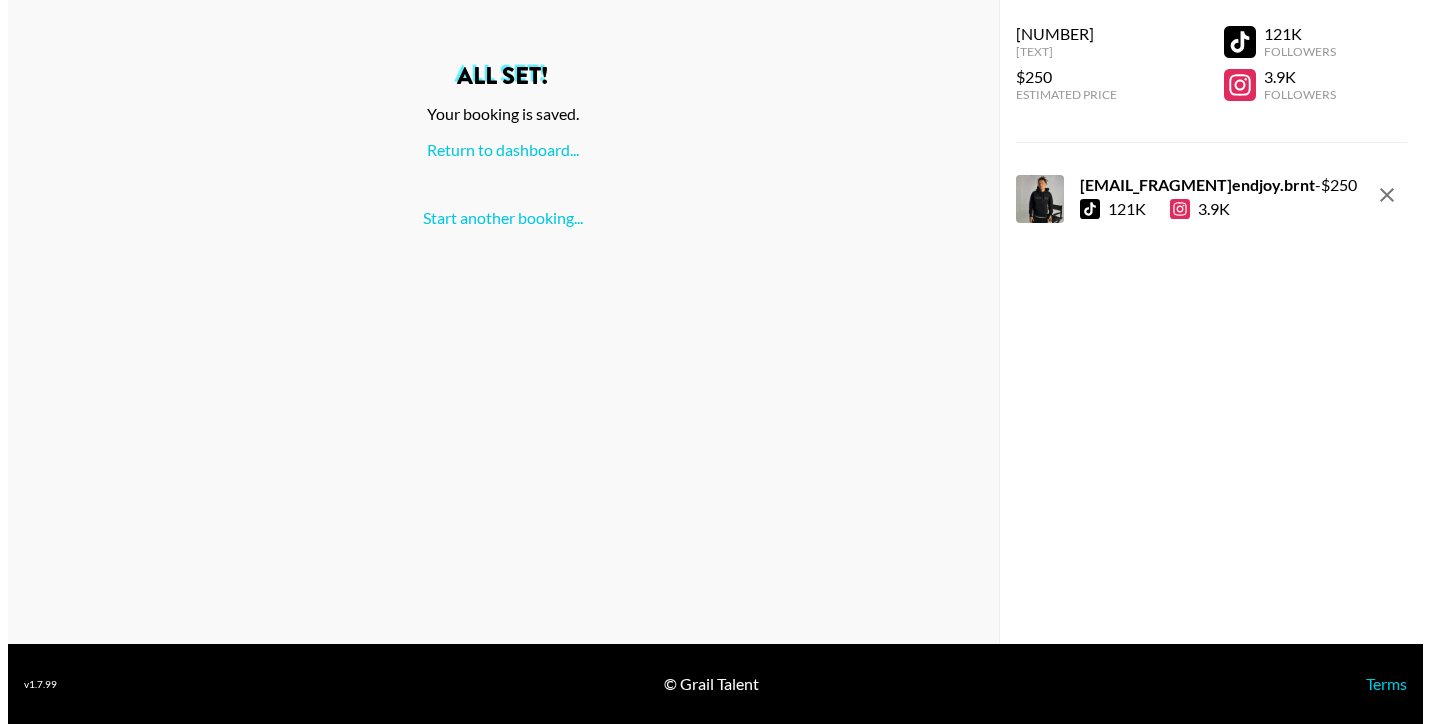 scroll, scrollTop: 0, scrollLeft: 0, axis: both 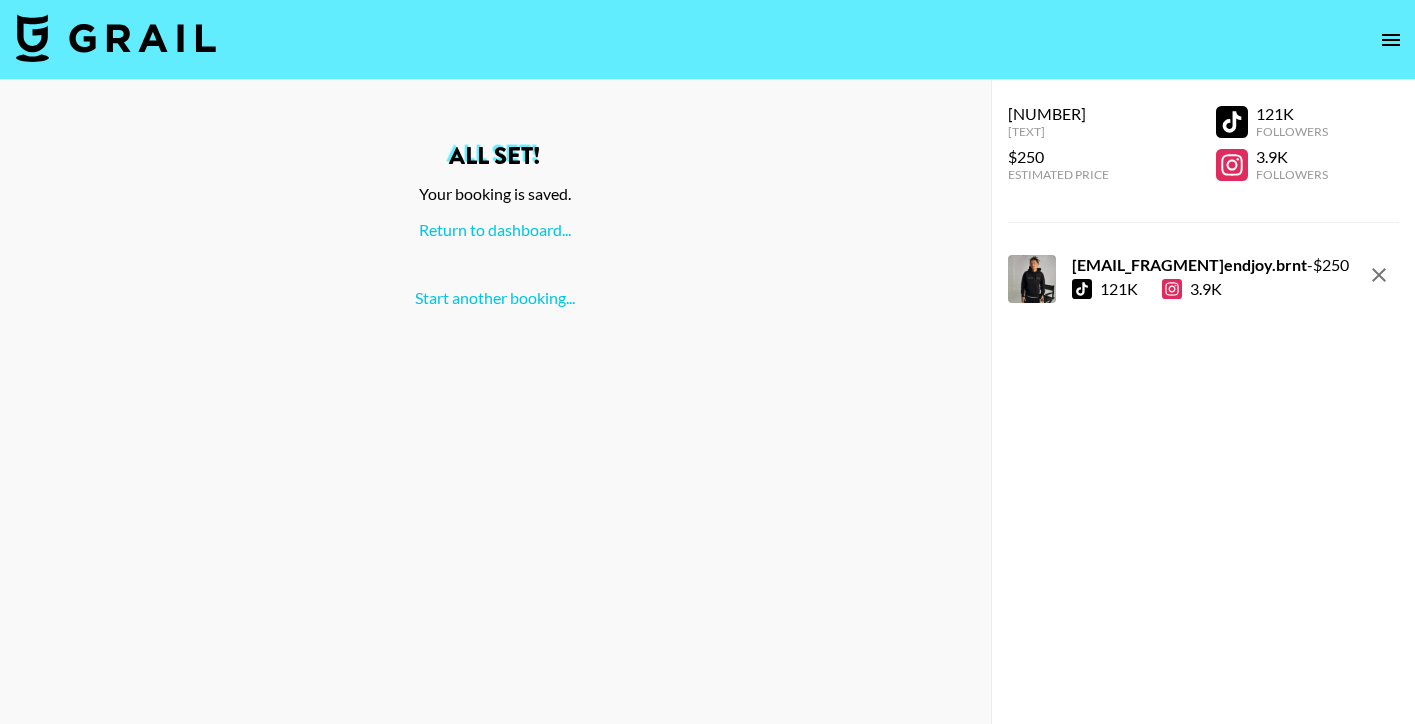 click 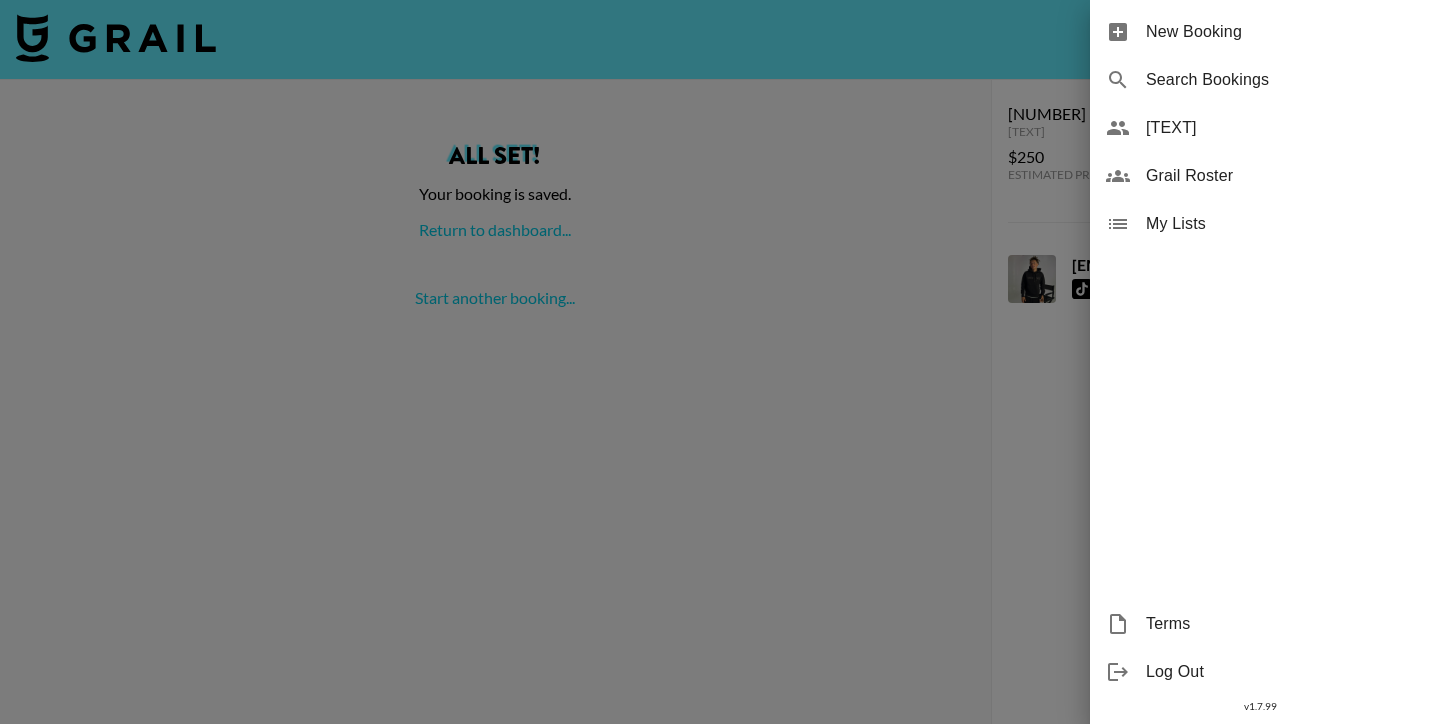click at bounding box center (715, 362) 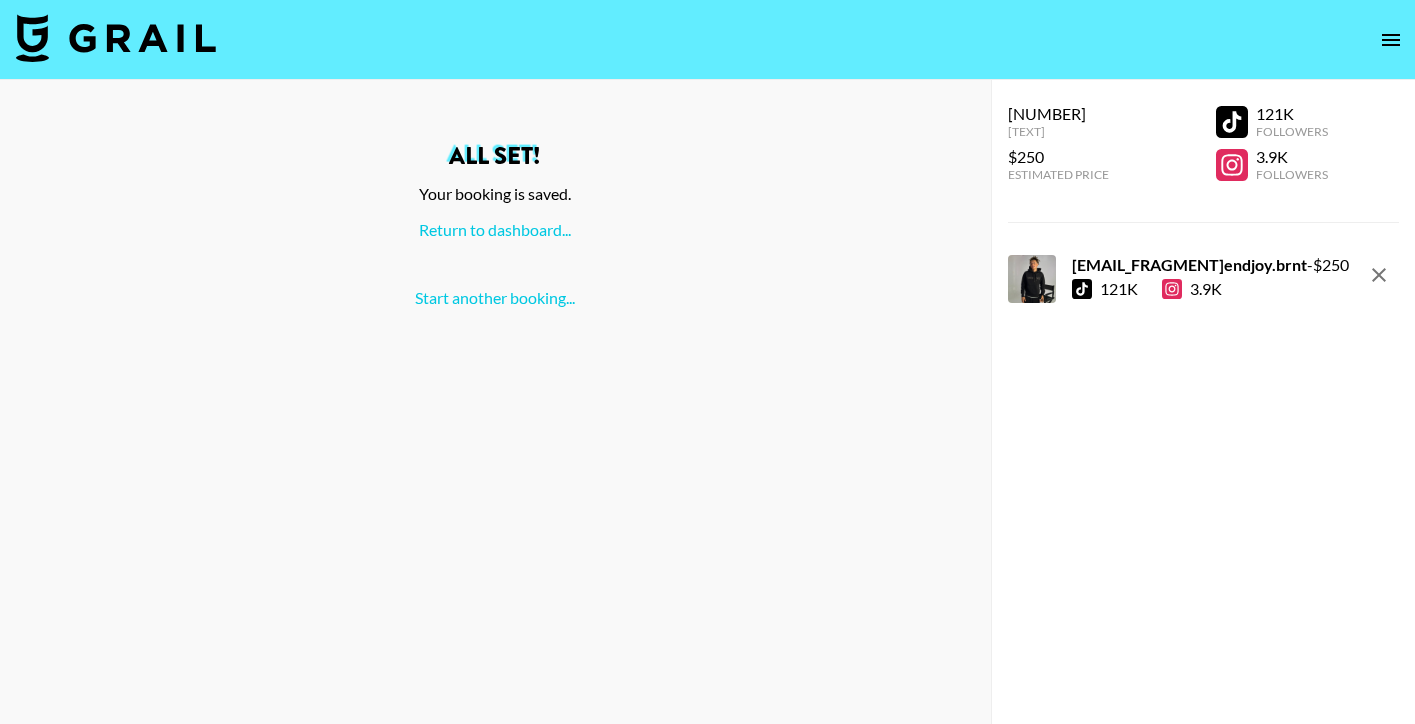 click at bounding box center (116, 38) 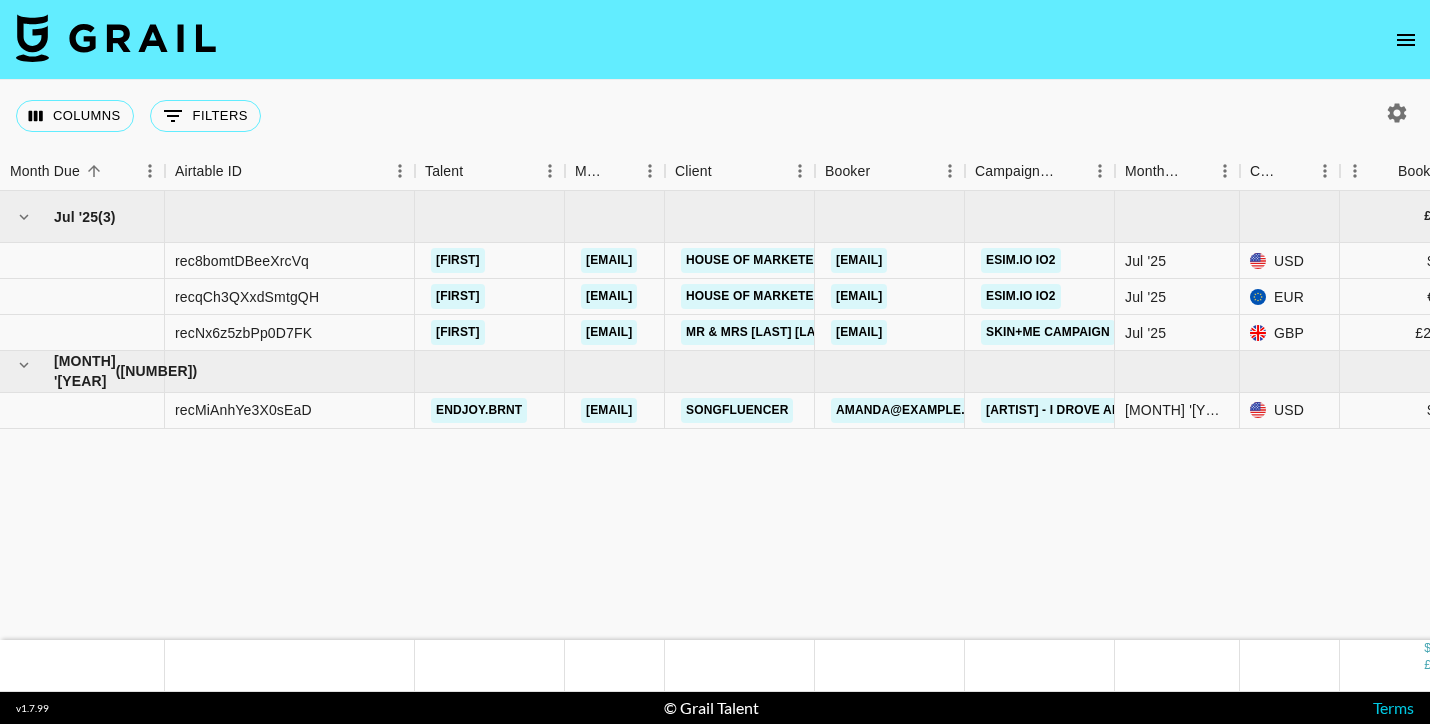 click 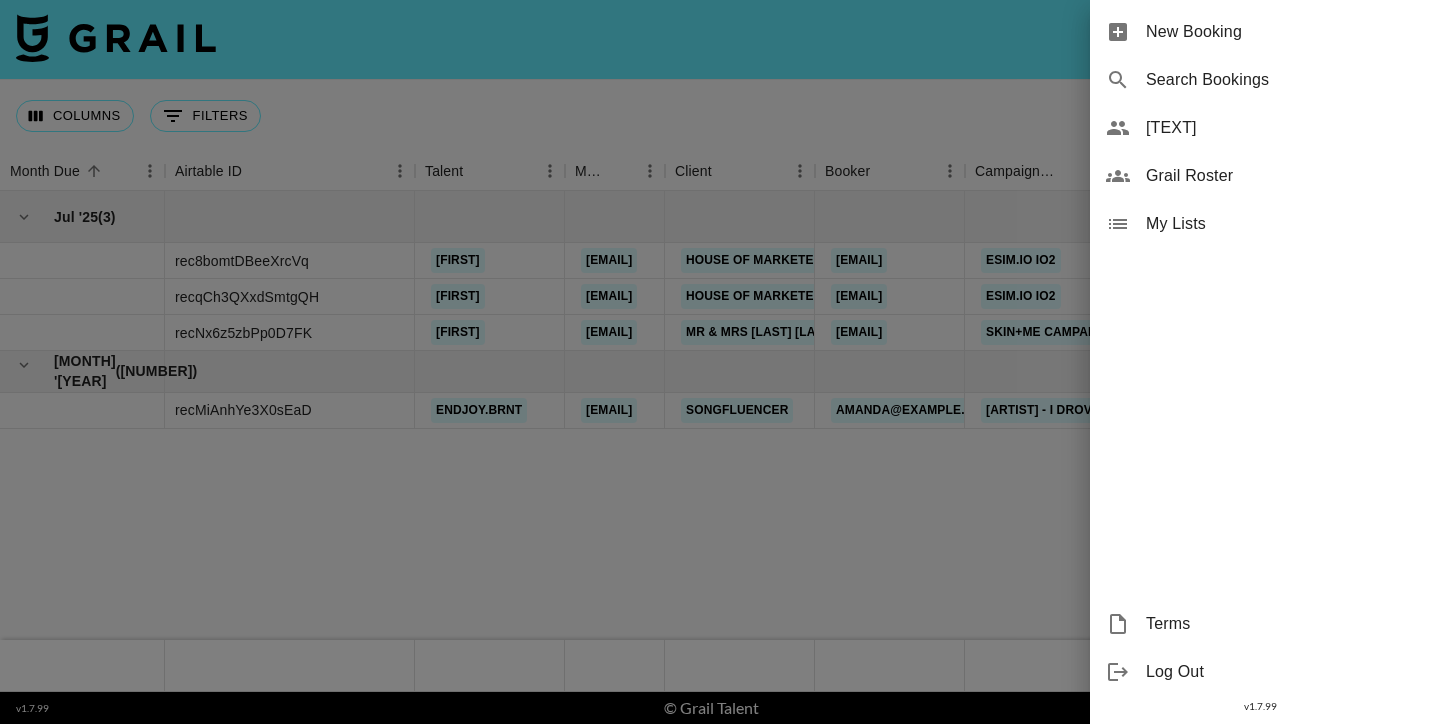 click at bounding box center (715, 362) 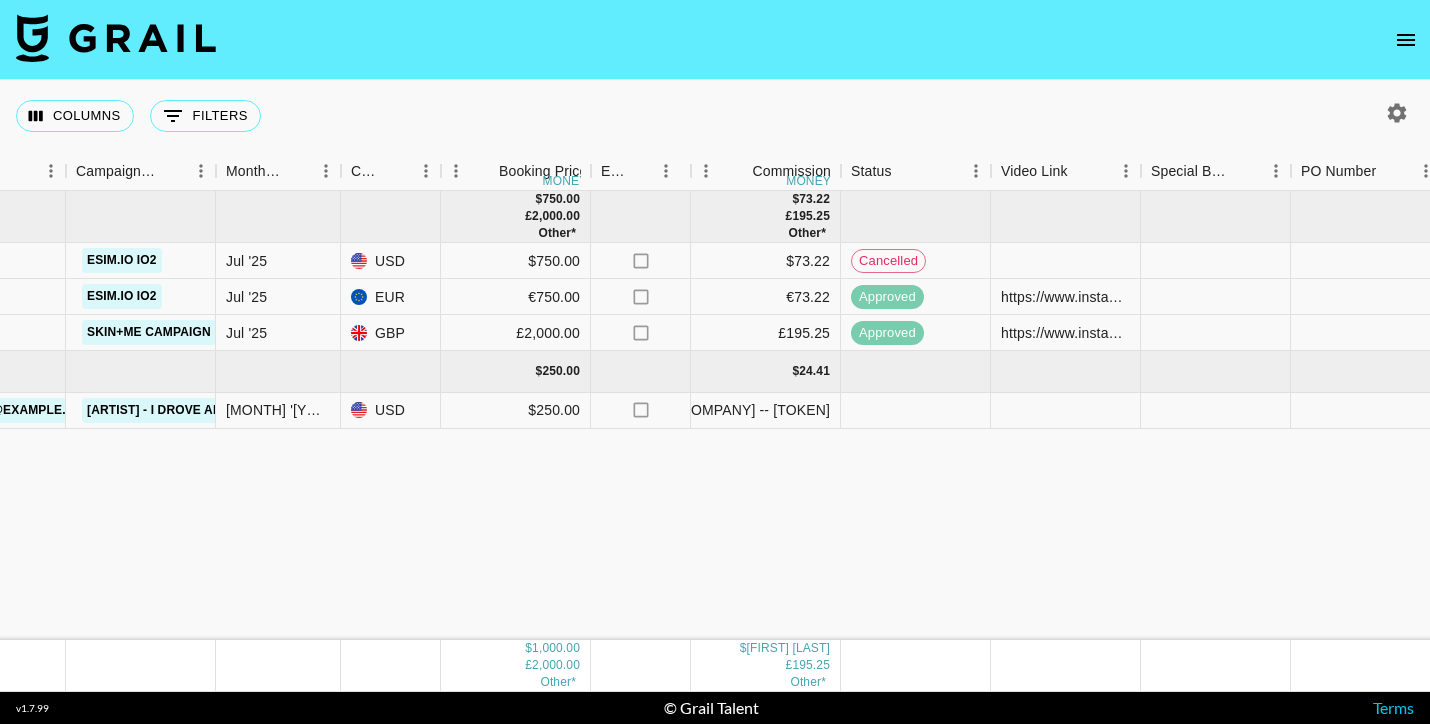 scroll, scrollTop: 0, scrollLeft: 0, axis: both 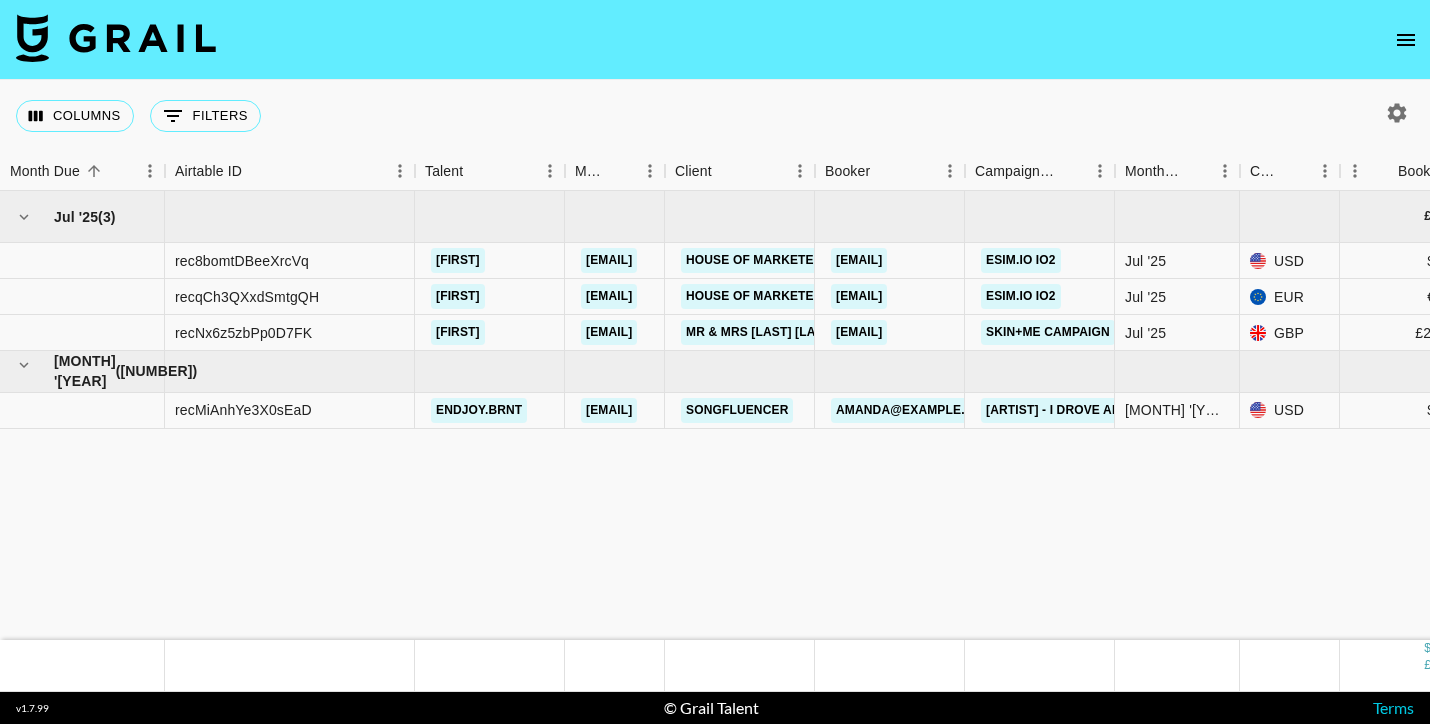 click 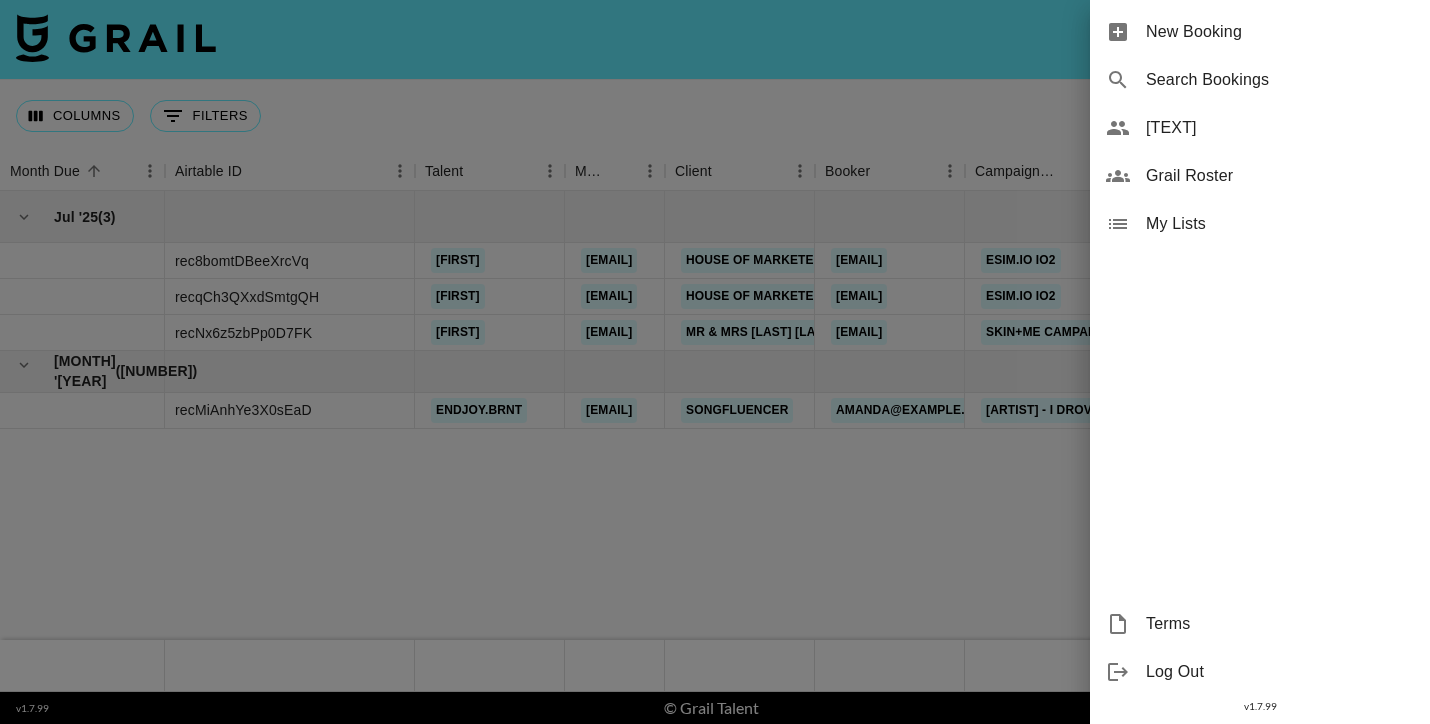click on "New Booking" at bounding box center (1280, 32) 